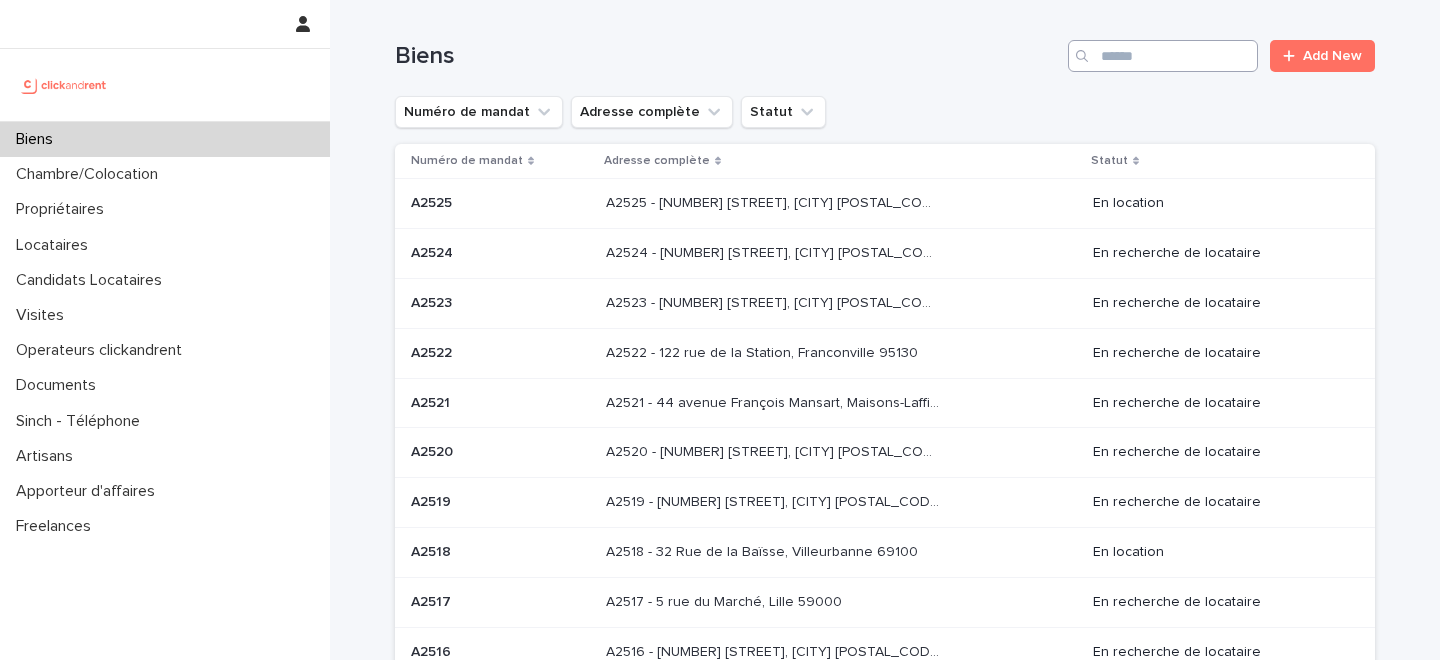 scroll, scrollTop: 0, scrollLeft: 0, axis: both 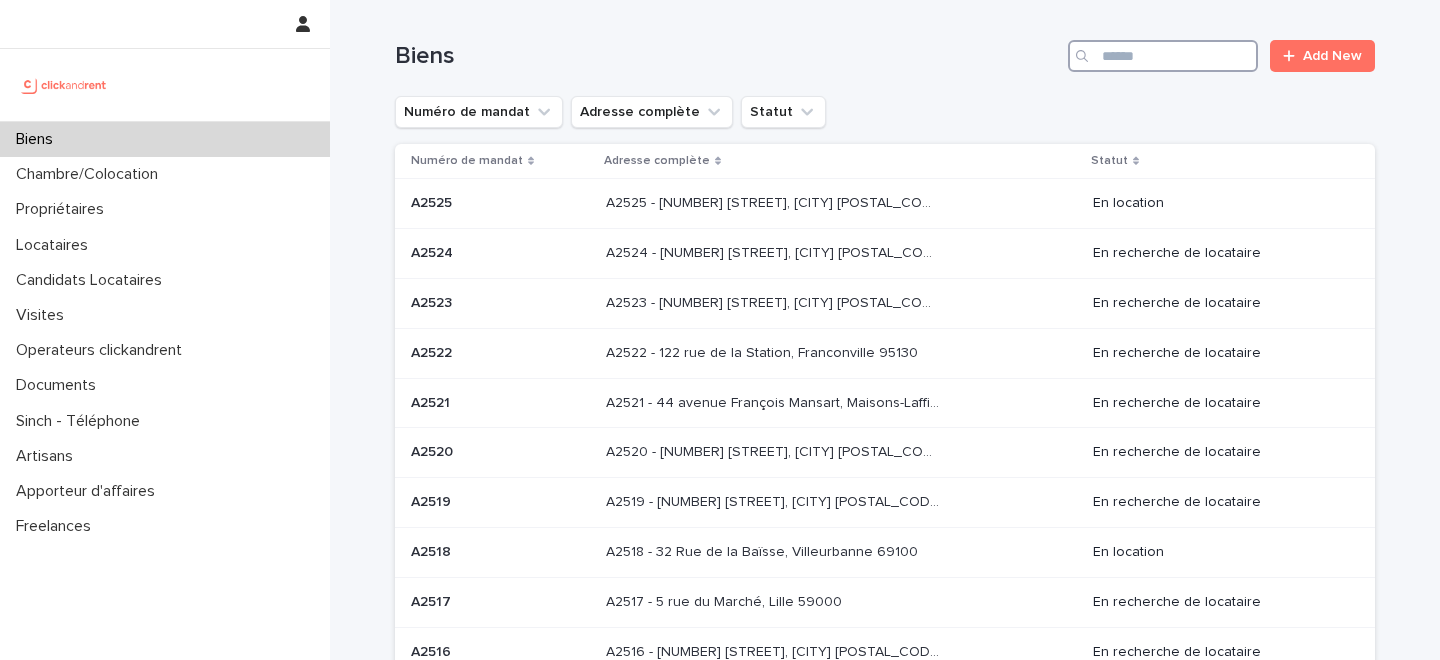 click at bounding box center [1163, 56] 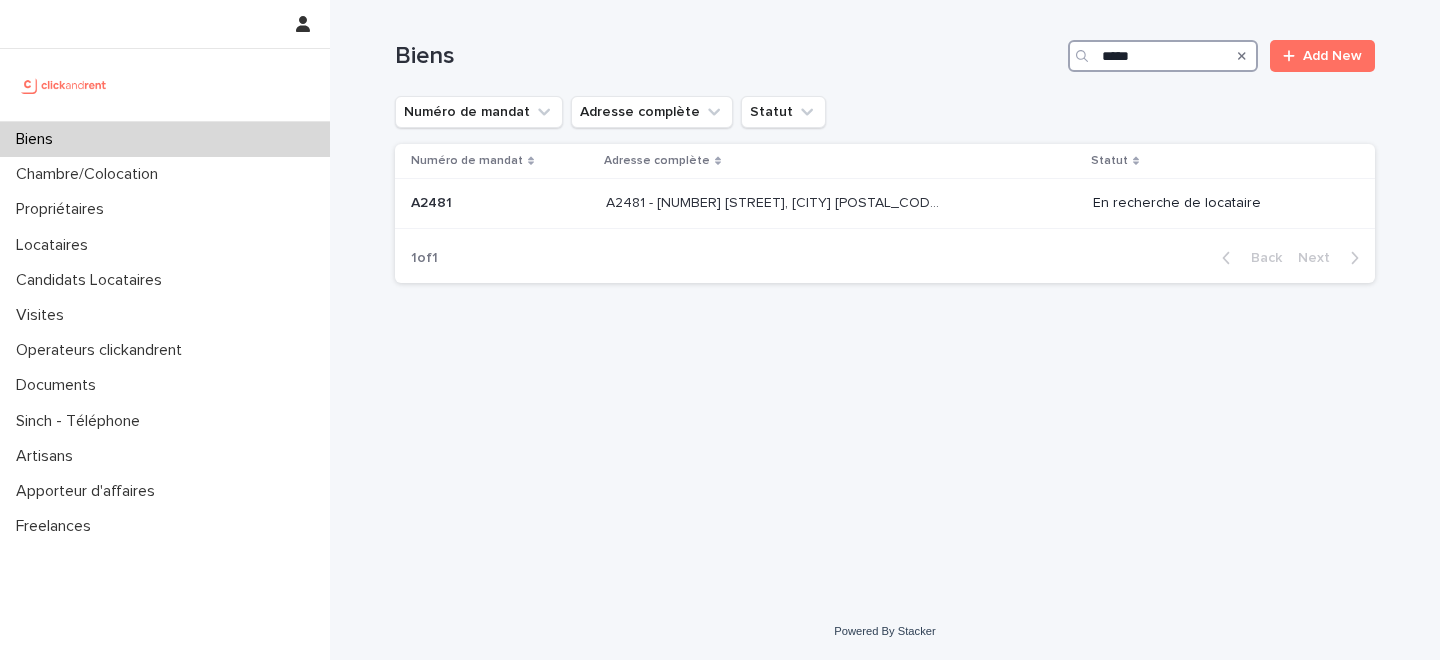 type on "*****" 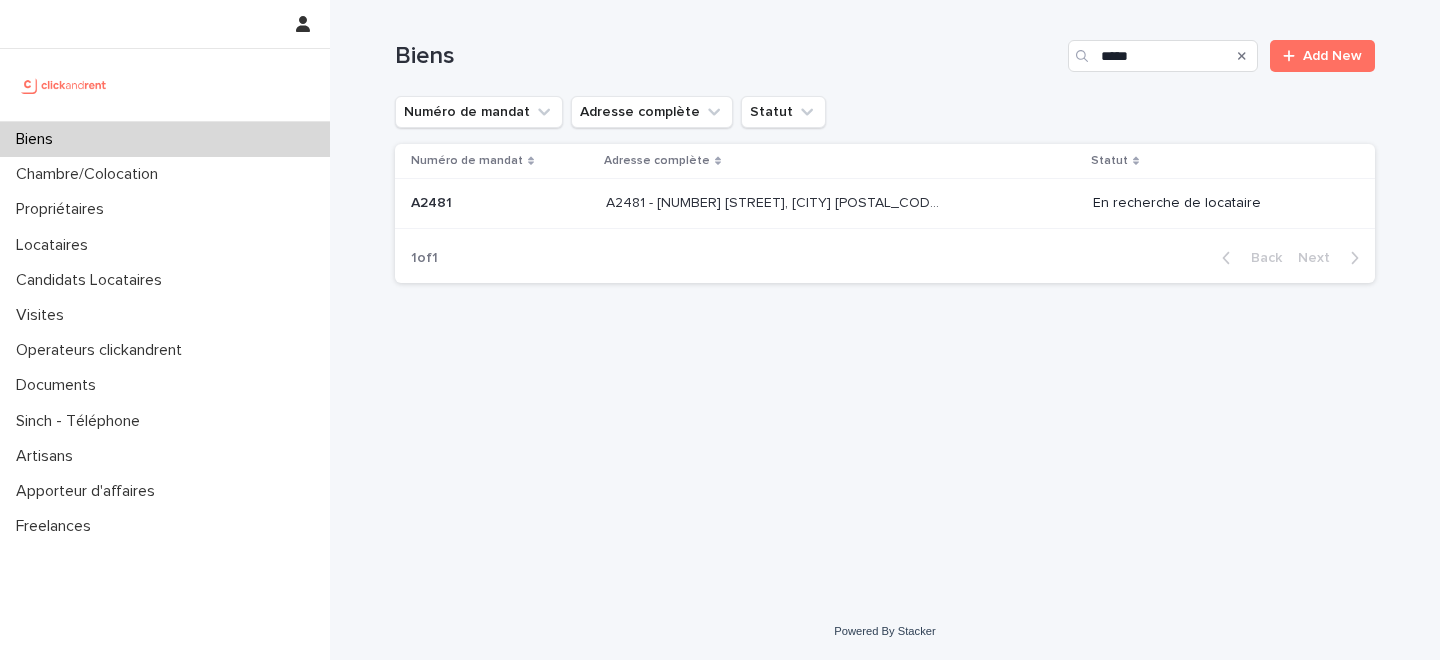 click on "Biens" at bounding box center [165, 139] 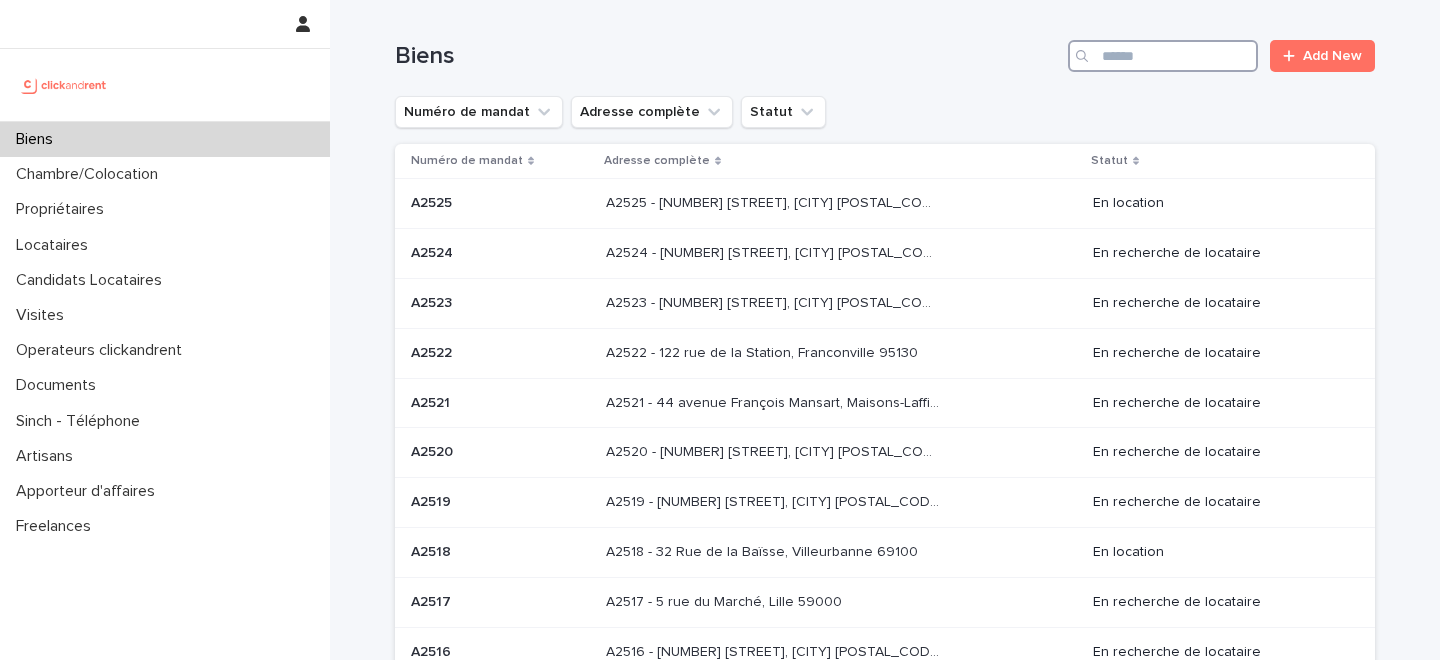 click at bounding box center (1163, 56) 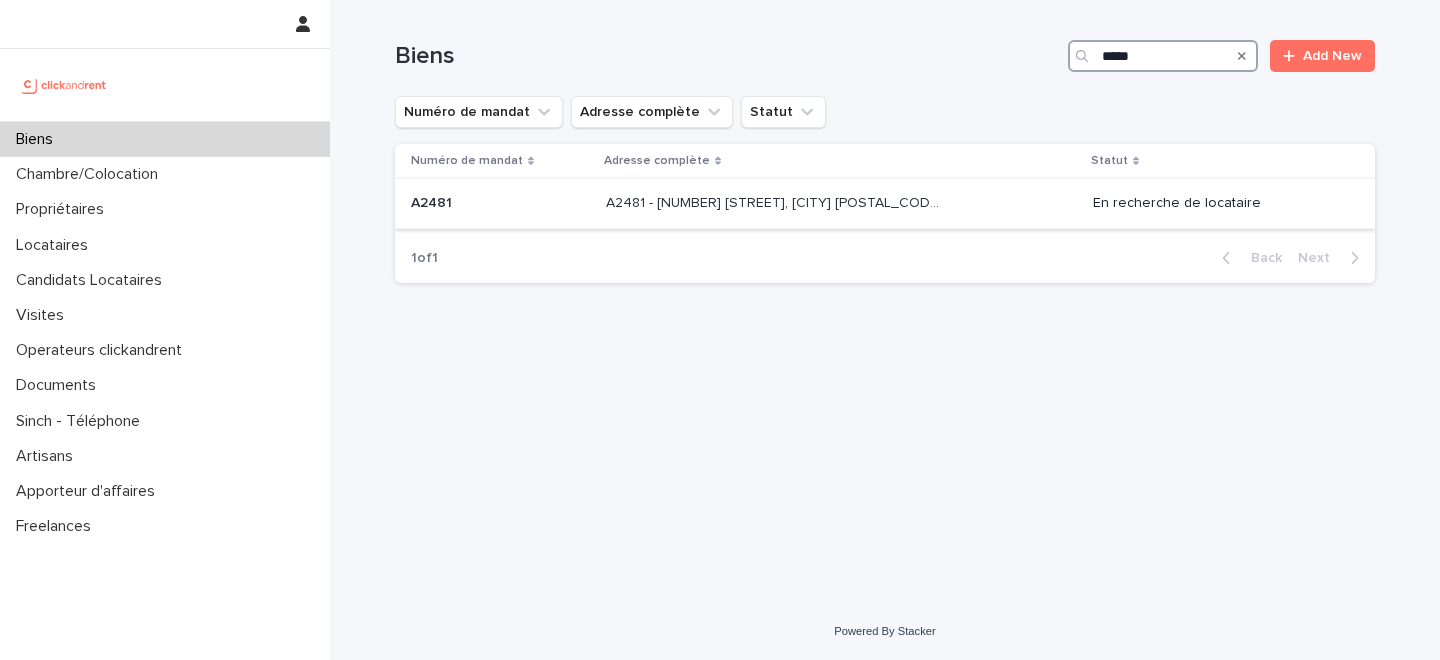 type on "*****" 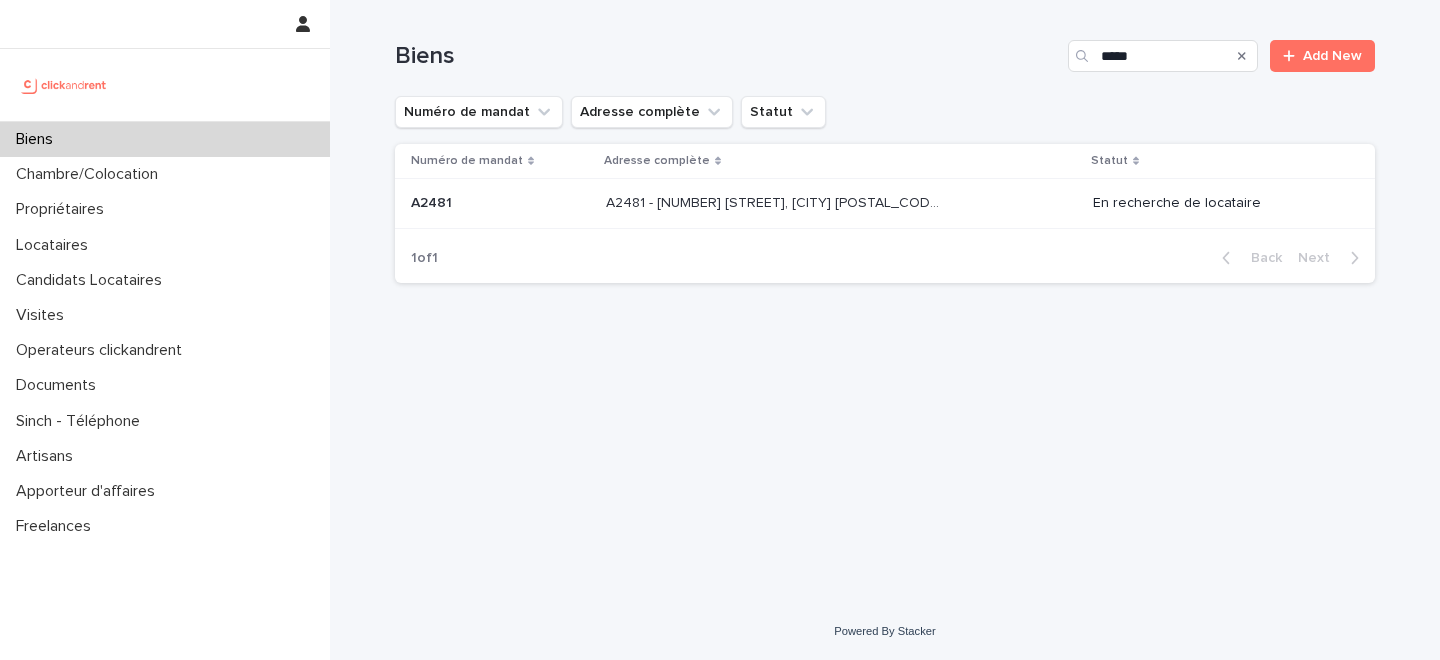 click on "A2481 - [NUMBER] [STREET], [CITY] [POSTAL_CODE]" at bounding box center (774, 201) 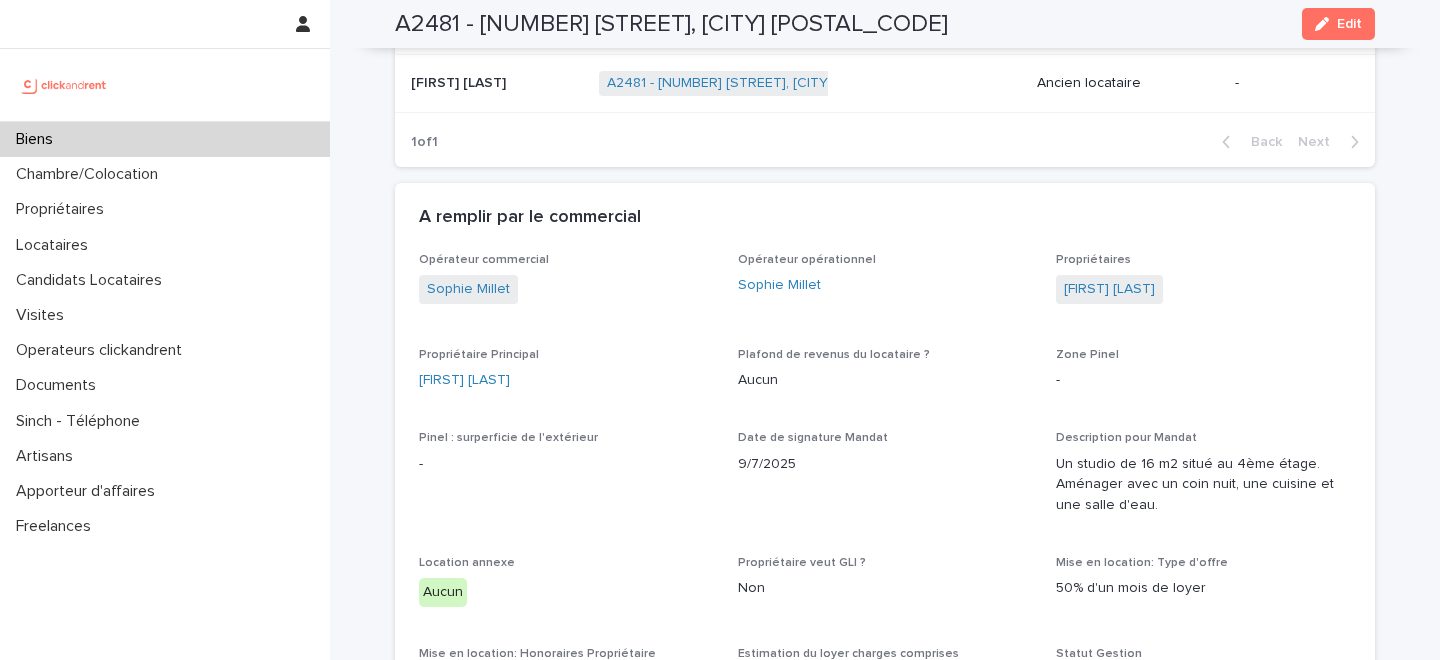 scroll, scrollTop: 5573, scrollLeft: 0, axis: vertical 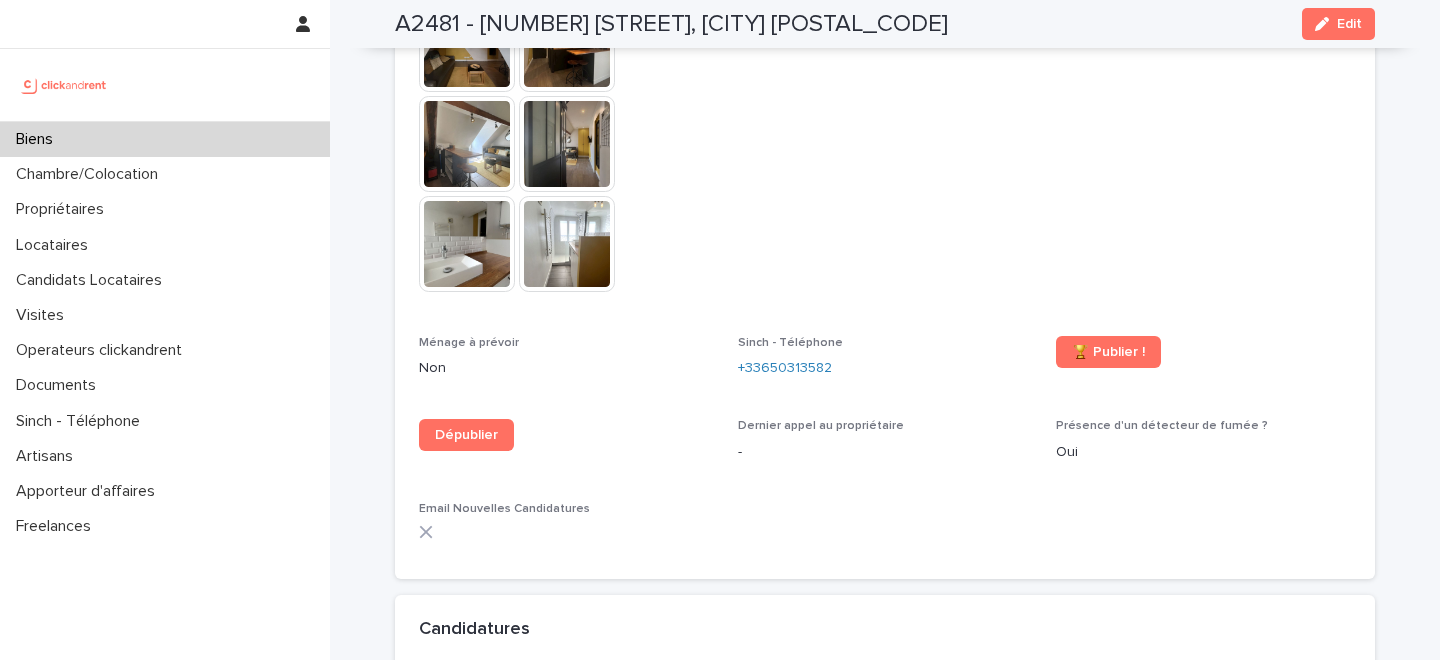 click at bounding box center (1326, 24) 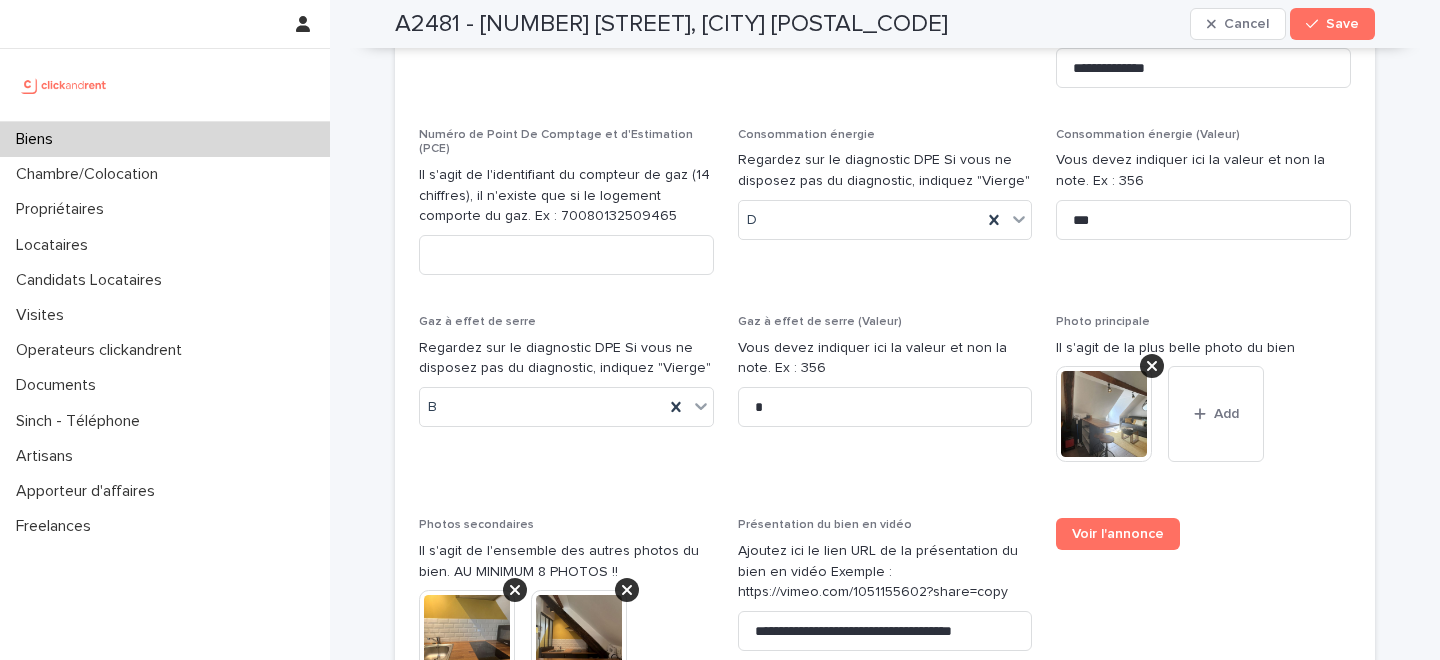 scroll, scrollTop: 8824, scrollLeft: 0, axis: vertical 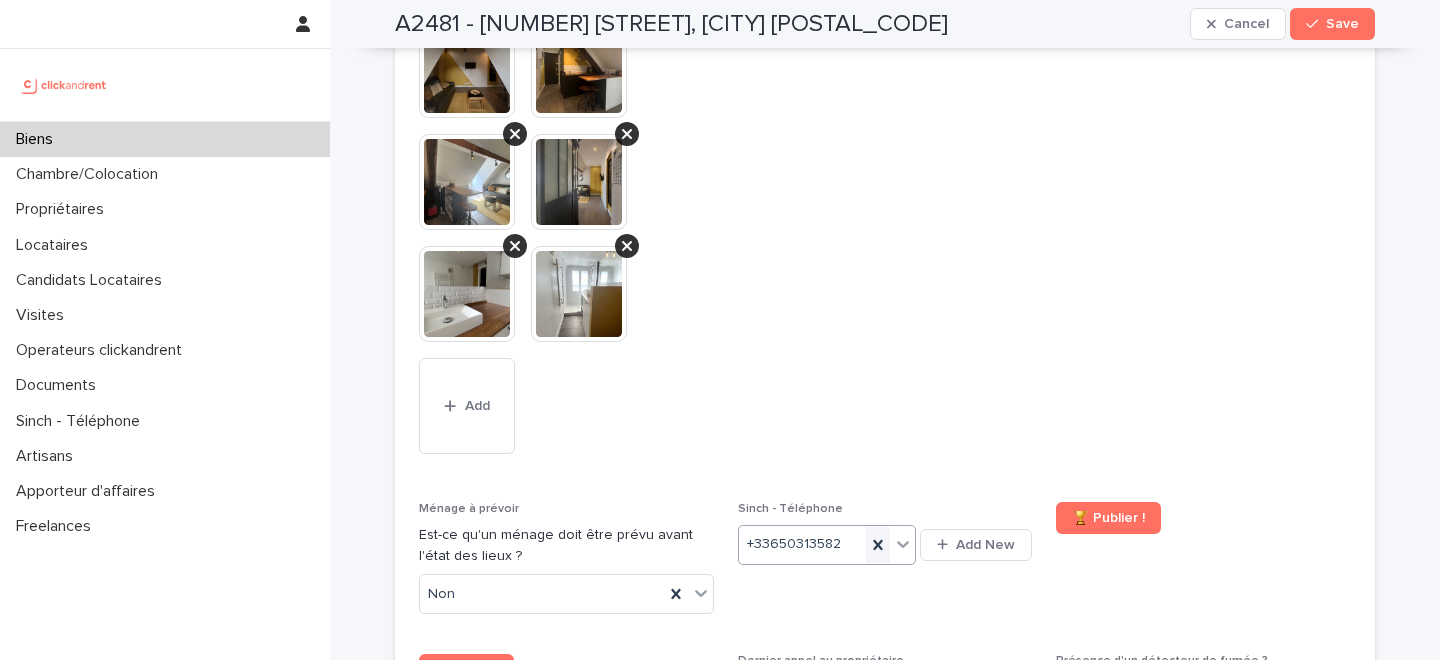 click 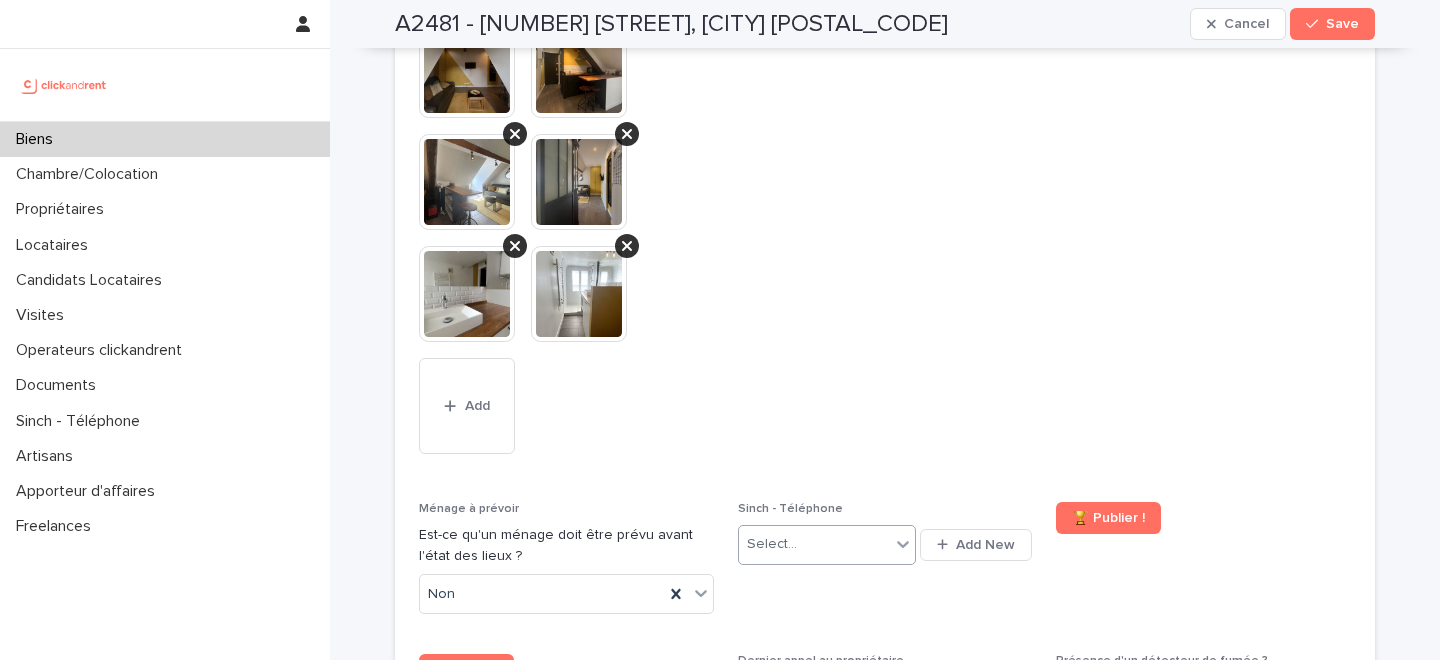 click on "Select..." at bounding box center (814, 544) 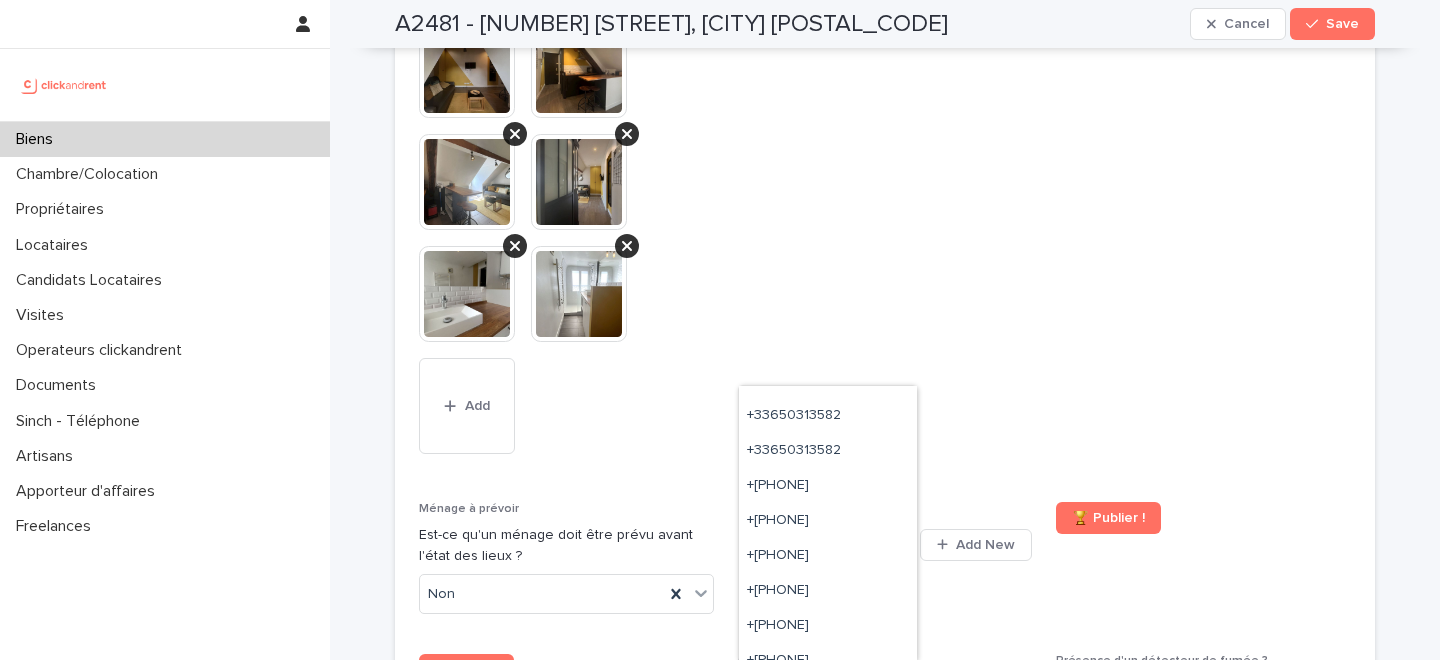 scroll, scrollTop: 304, scrollLeft: 0, axis: vertical 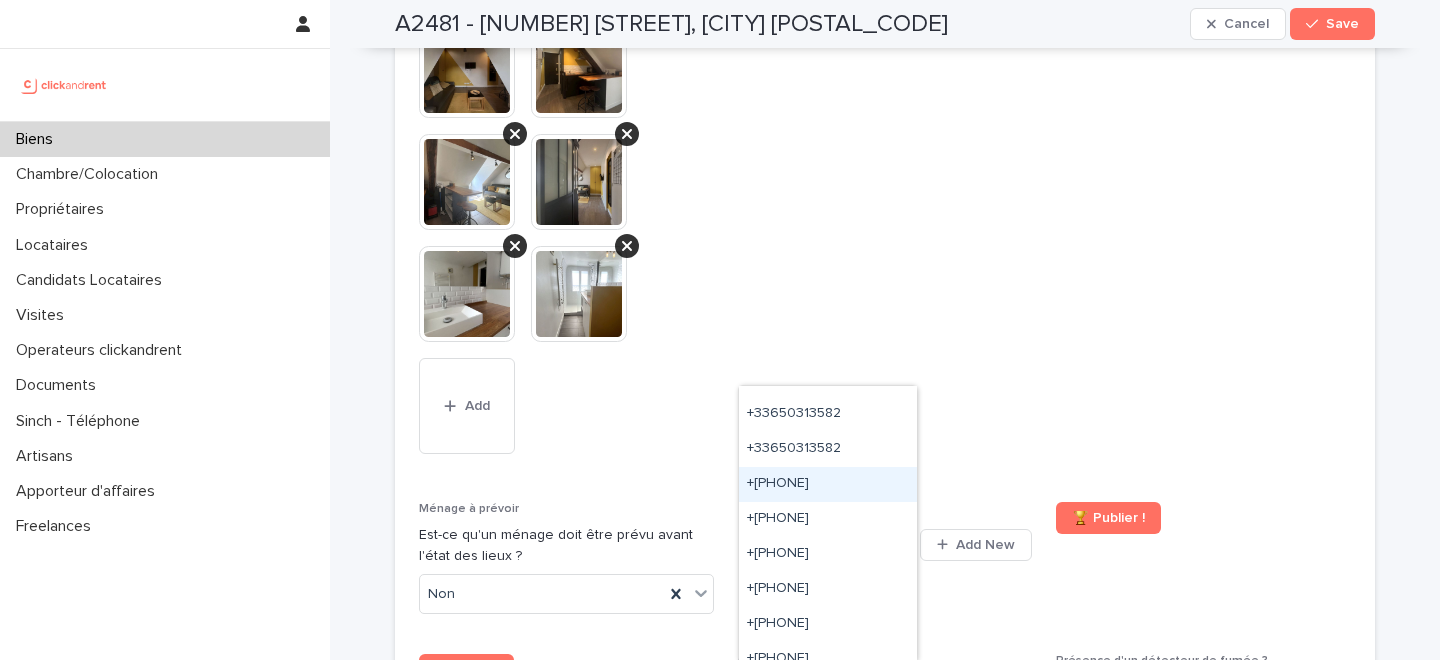 click on "+[PHONE]" at bounding box center [828, 484] 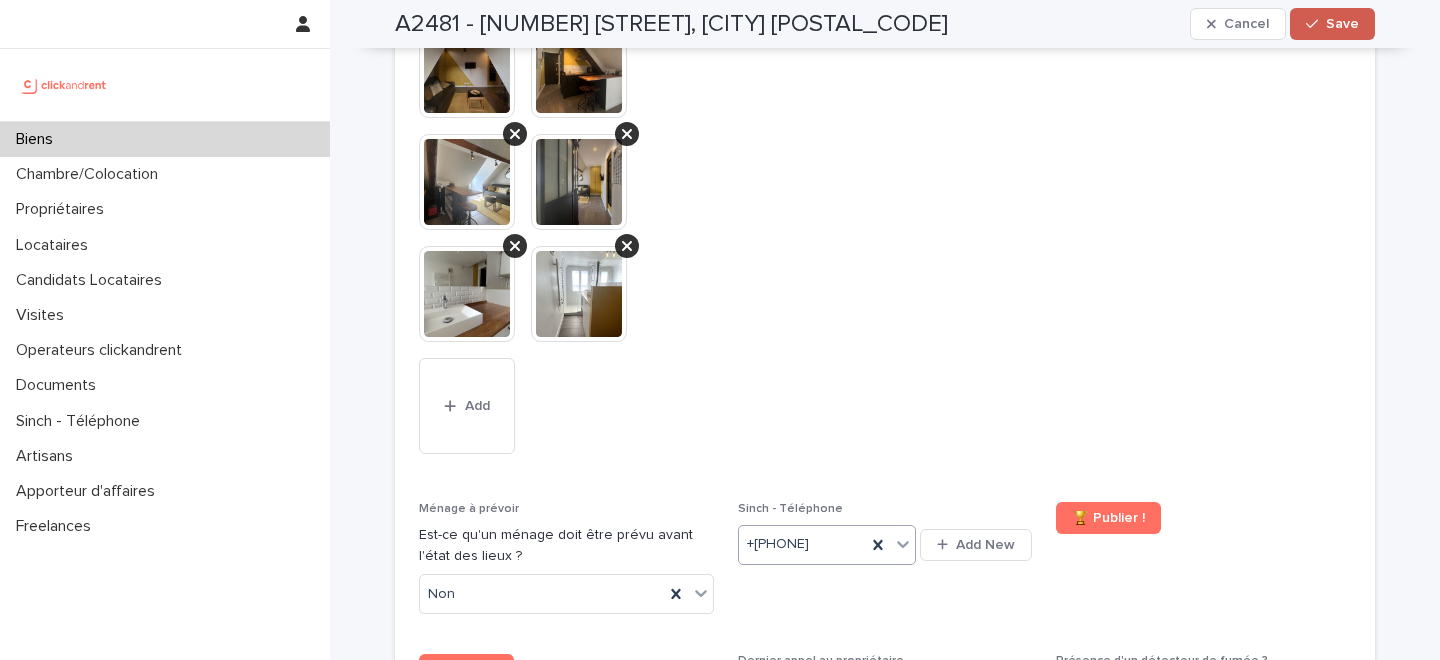 click on "Save" at bounding box center [1332, 24] 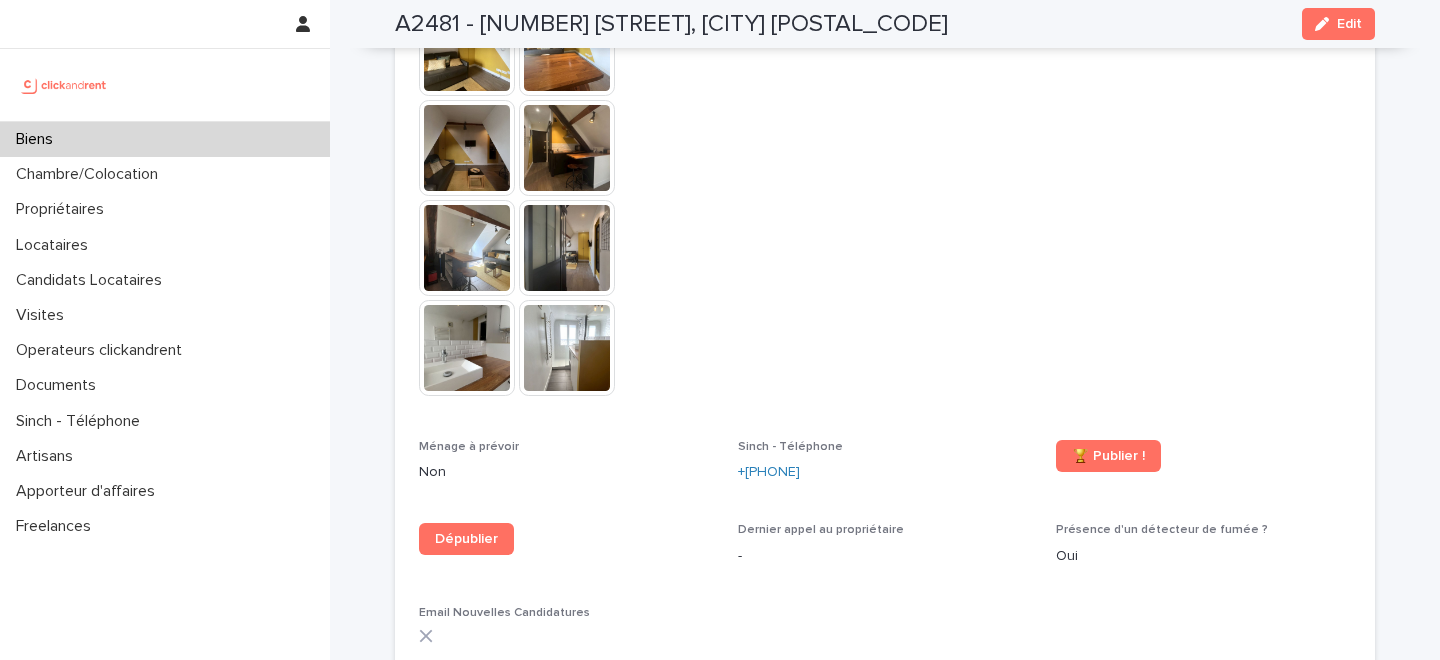 scroll, scrollTop: 5485, scrollLeft: 0, axis: vertical 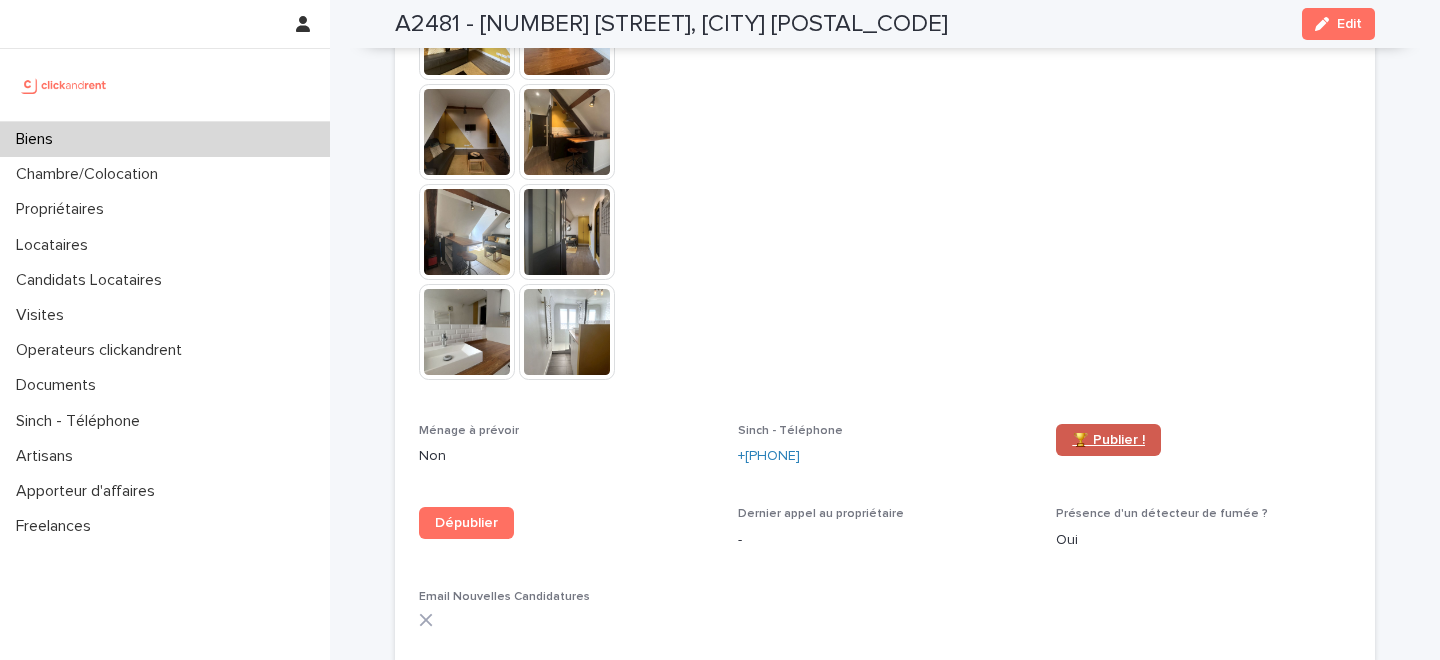 click on "🏆  Publier !" at bounding box center (1108, 440) 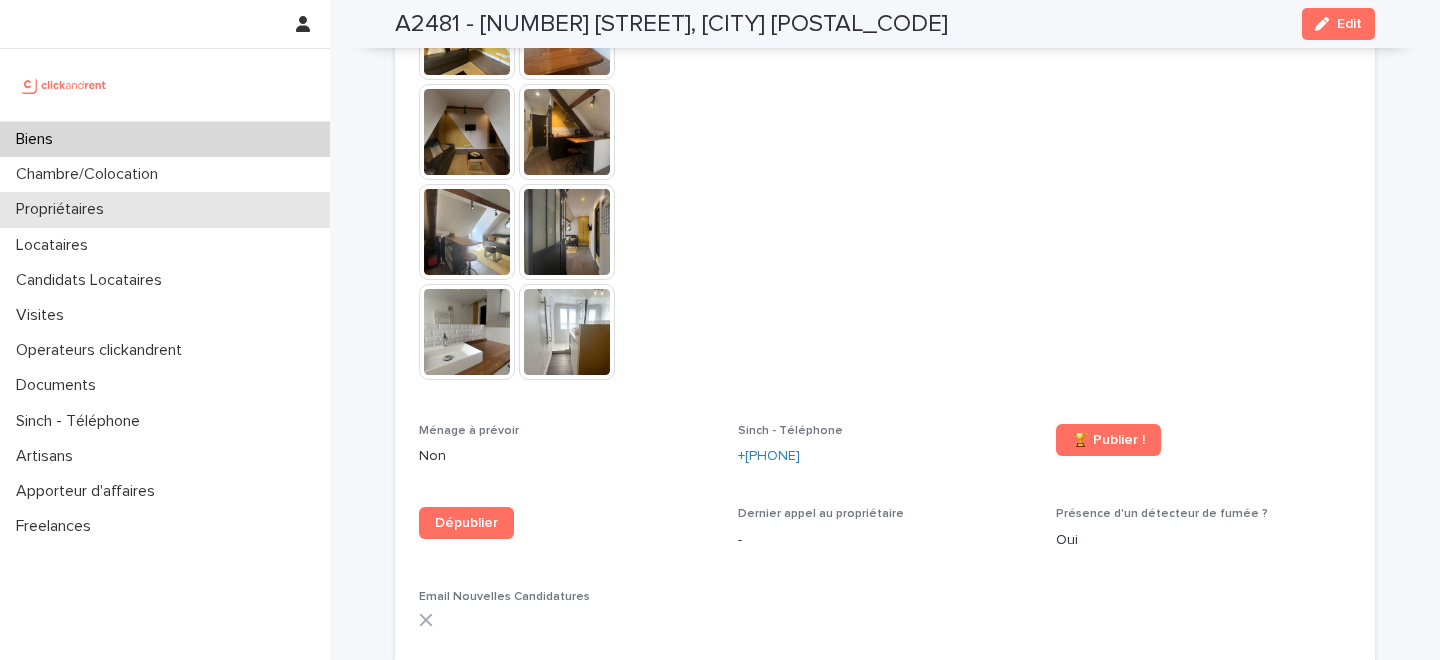 click on "Propriétaires" at bounding box center [64, 209] 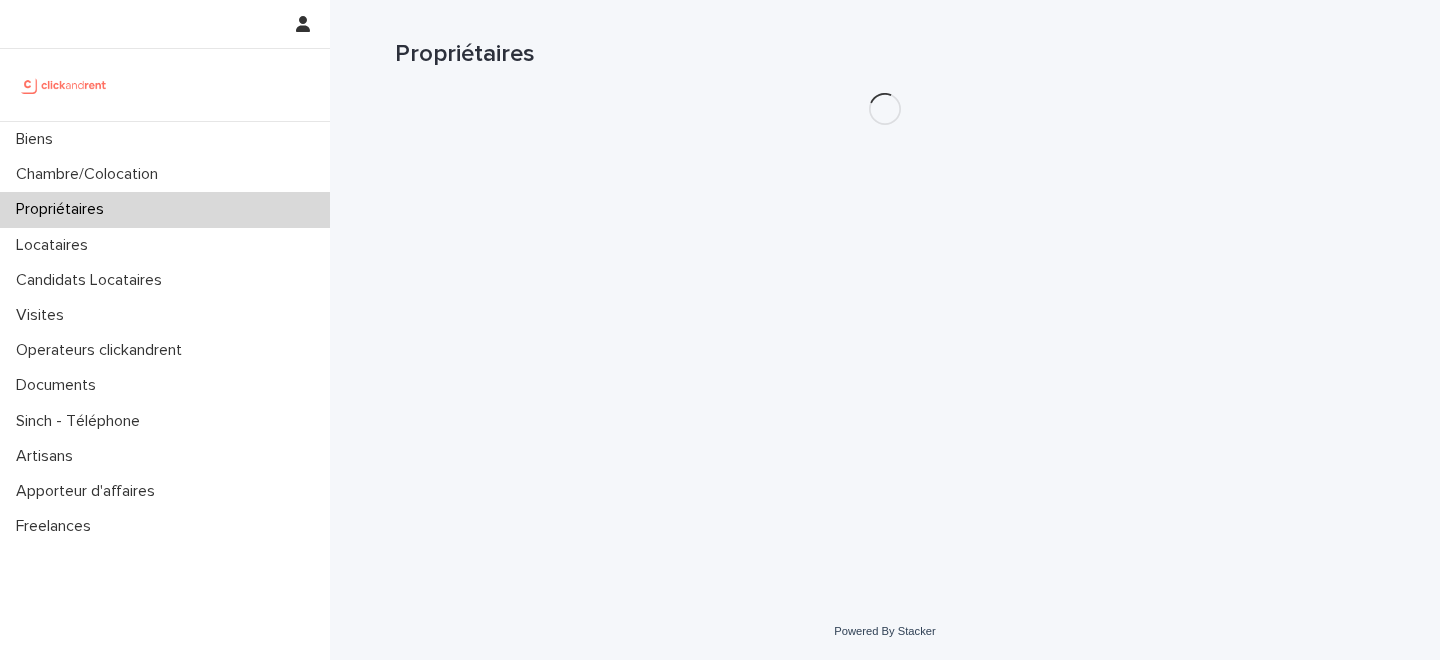 scroll, scrollTop: 0, scrollLeft: 0, axis: both 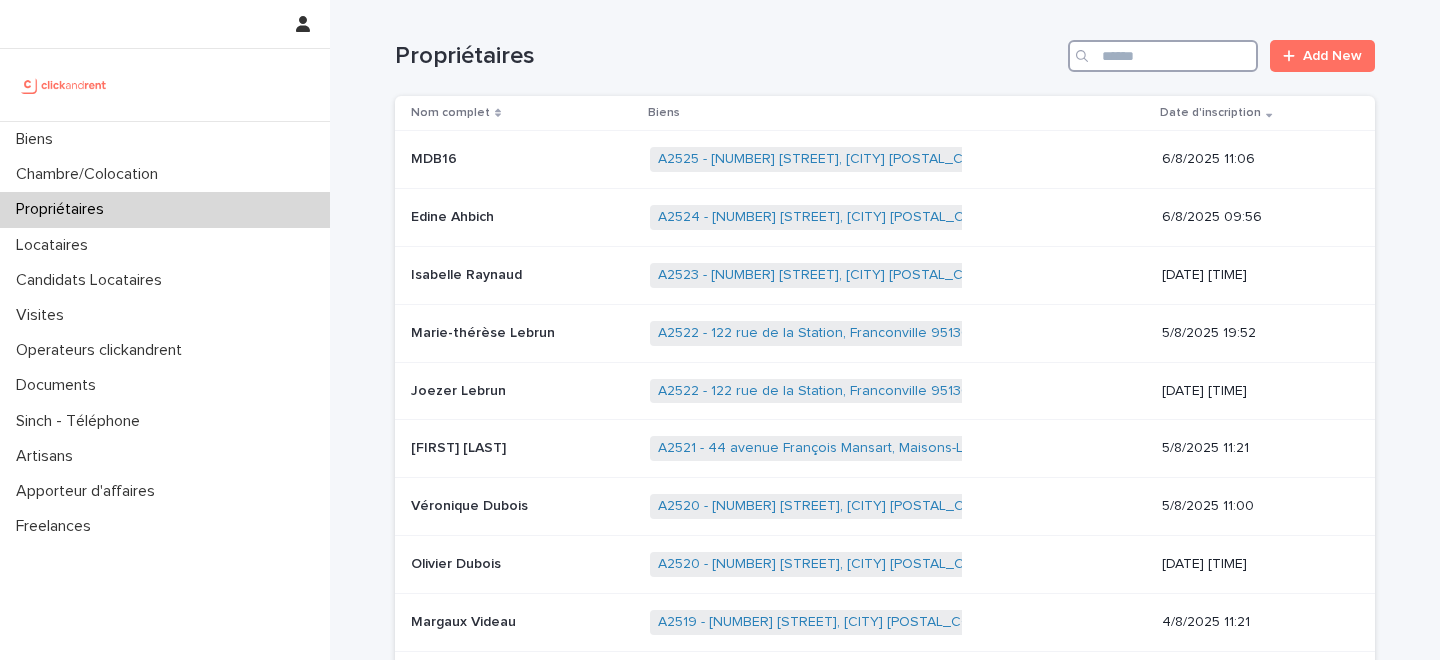 click at bounding box center (1163, 56) 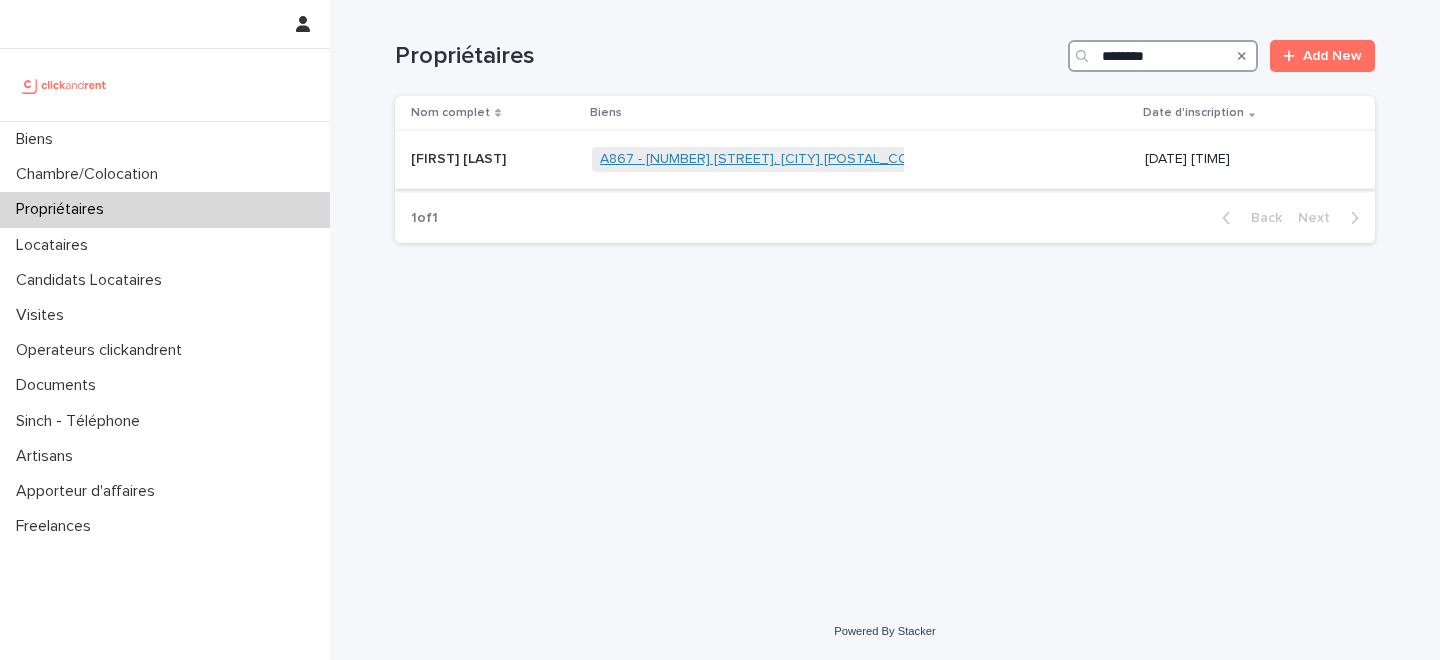type on "********" 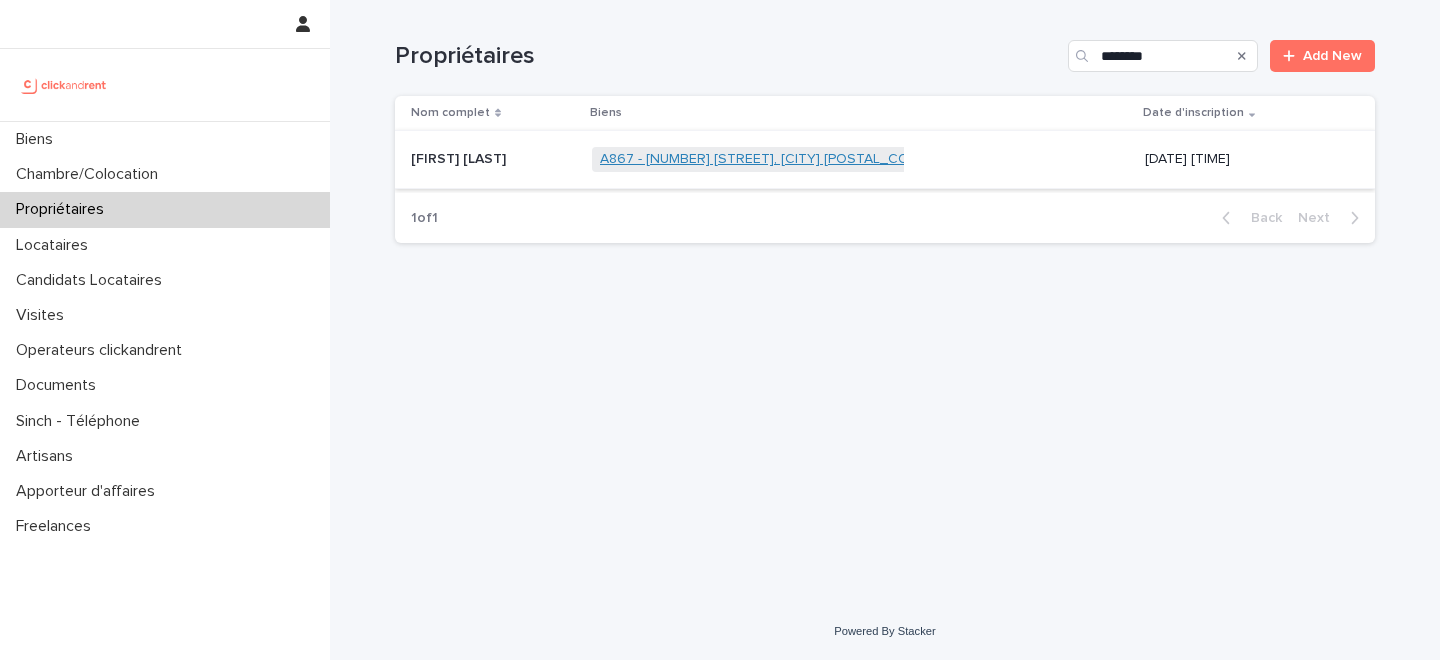click on "A867 - [NUMBER] [STREET], [CITY] [POSTAL_CODE]" at bounding box center [765, 159] 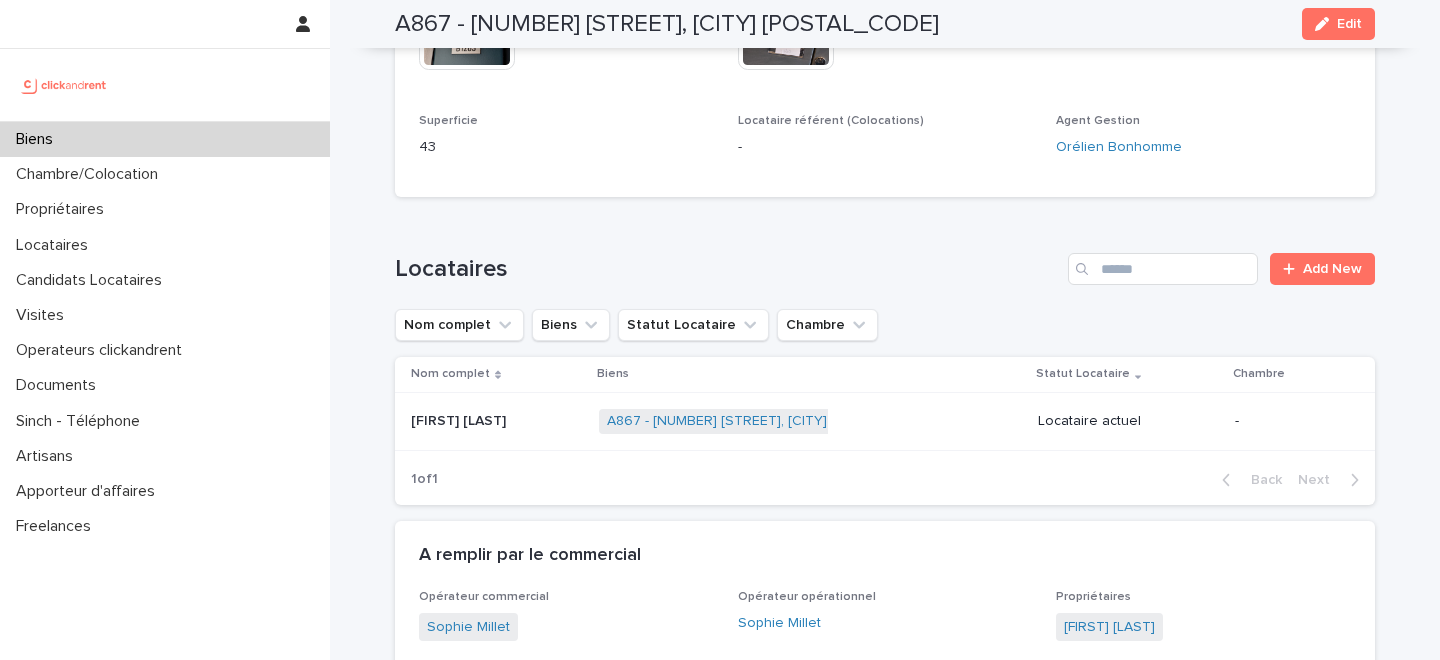 scroll, scrollTop: 848, scrollLeft: 0, axis: vertical 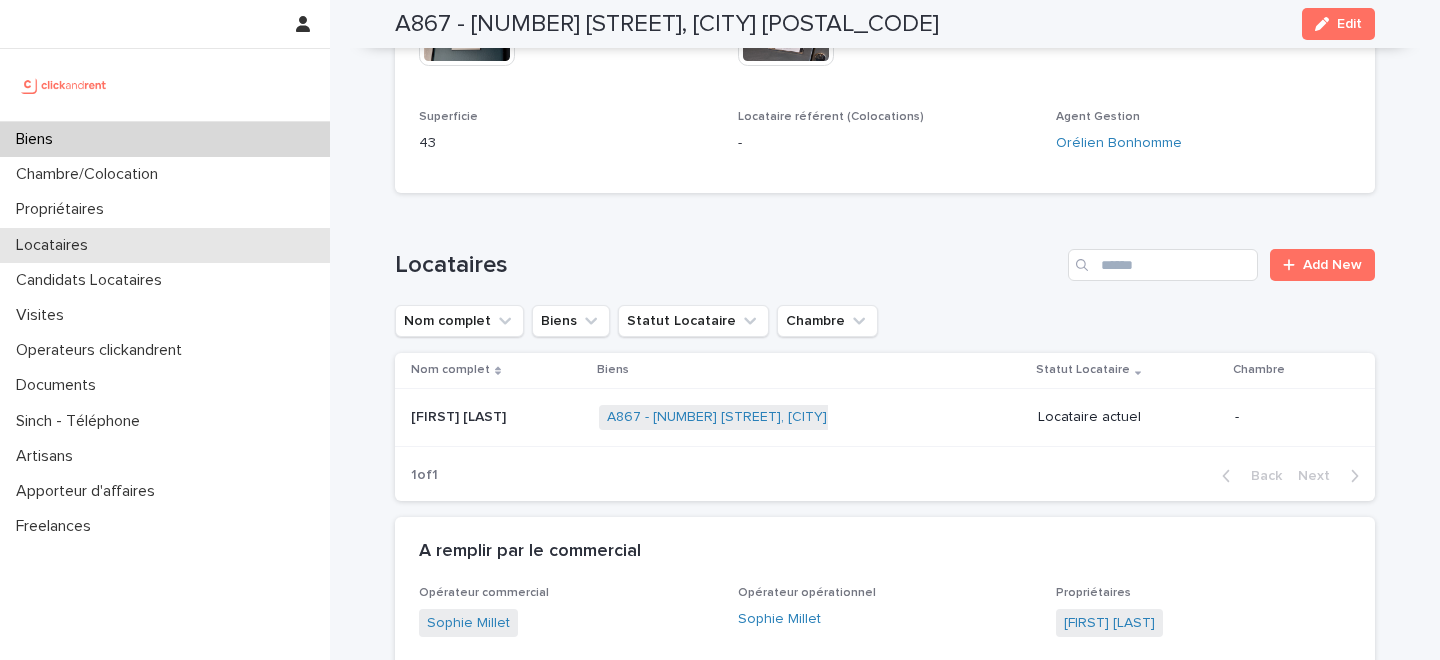 click on "Locataires" at bounding box center [165, 245] 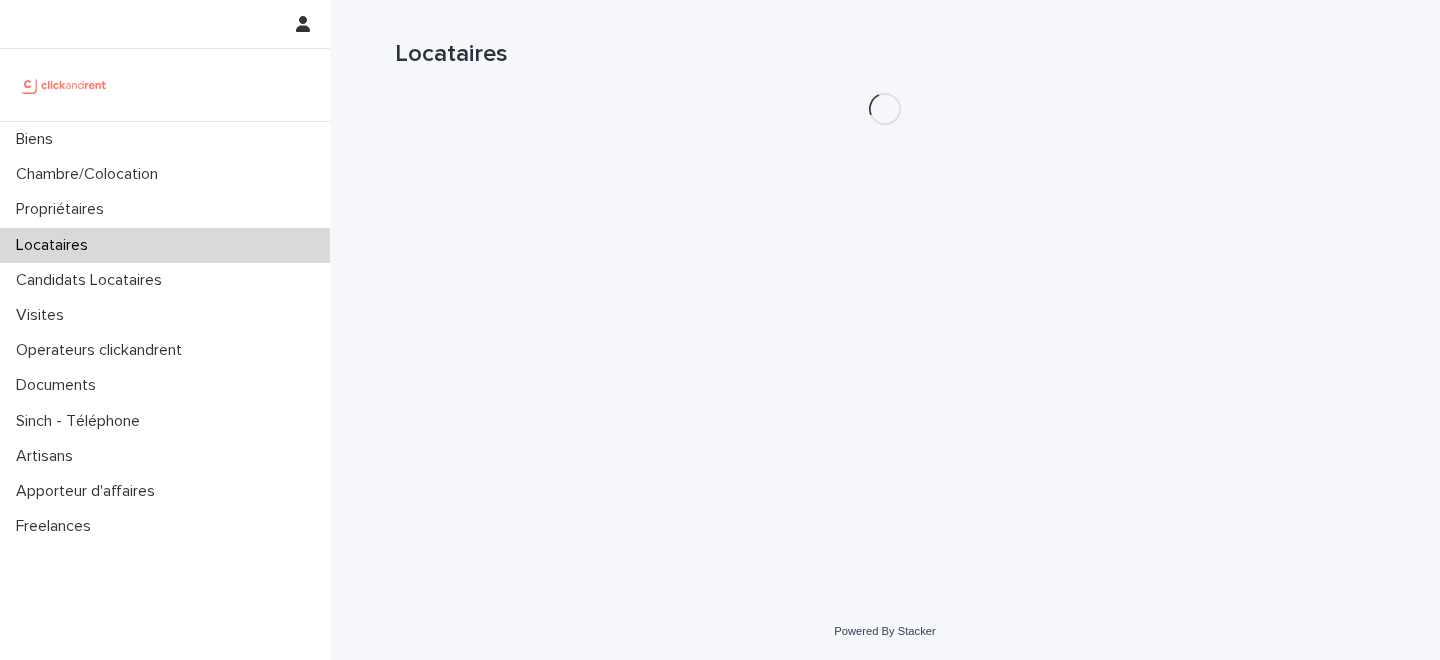 scroll, scrollTop: 0, scrollLeft: 0, axis: both 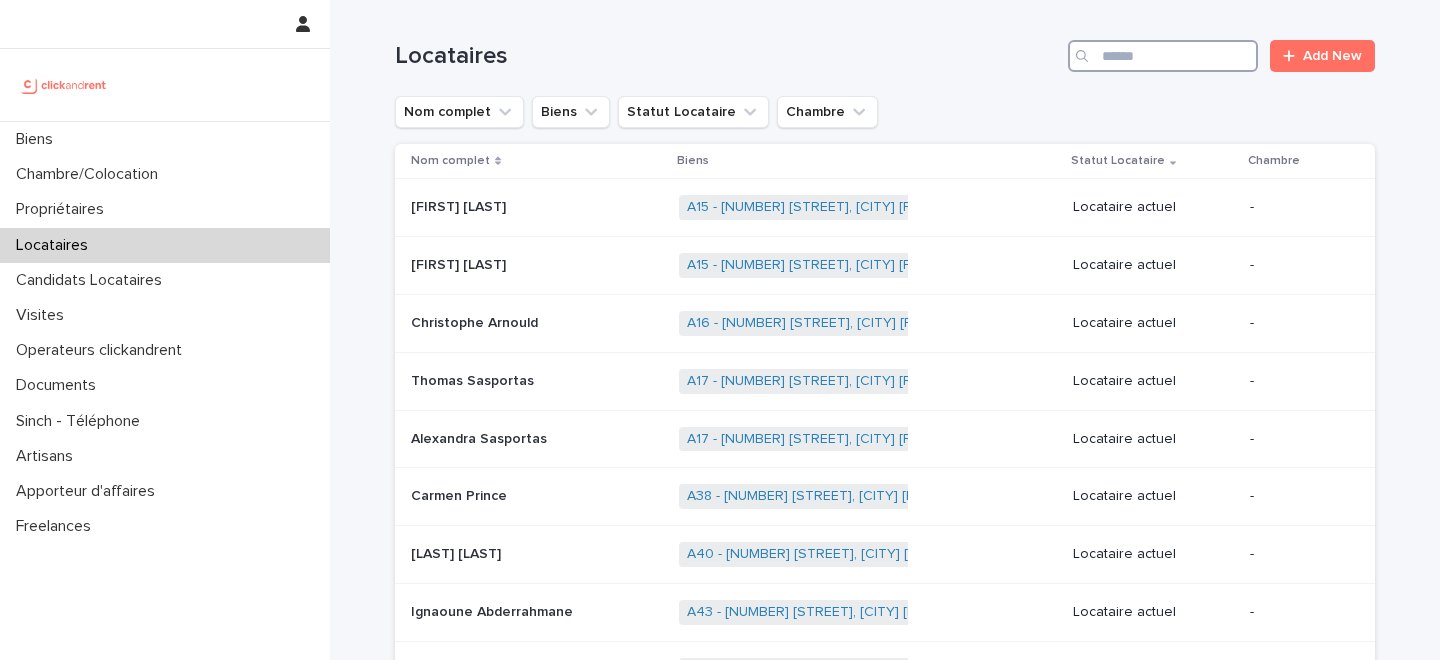 click at bounding box center [1163, 56] 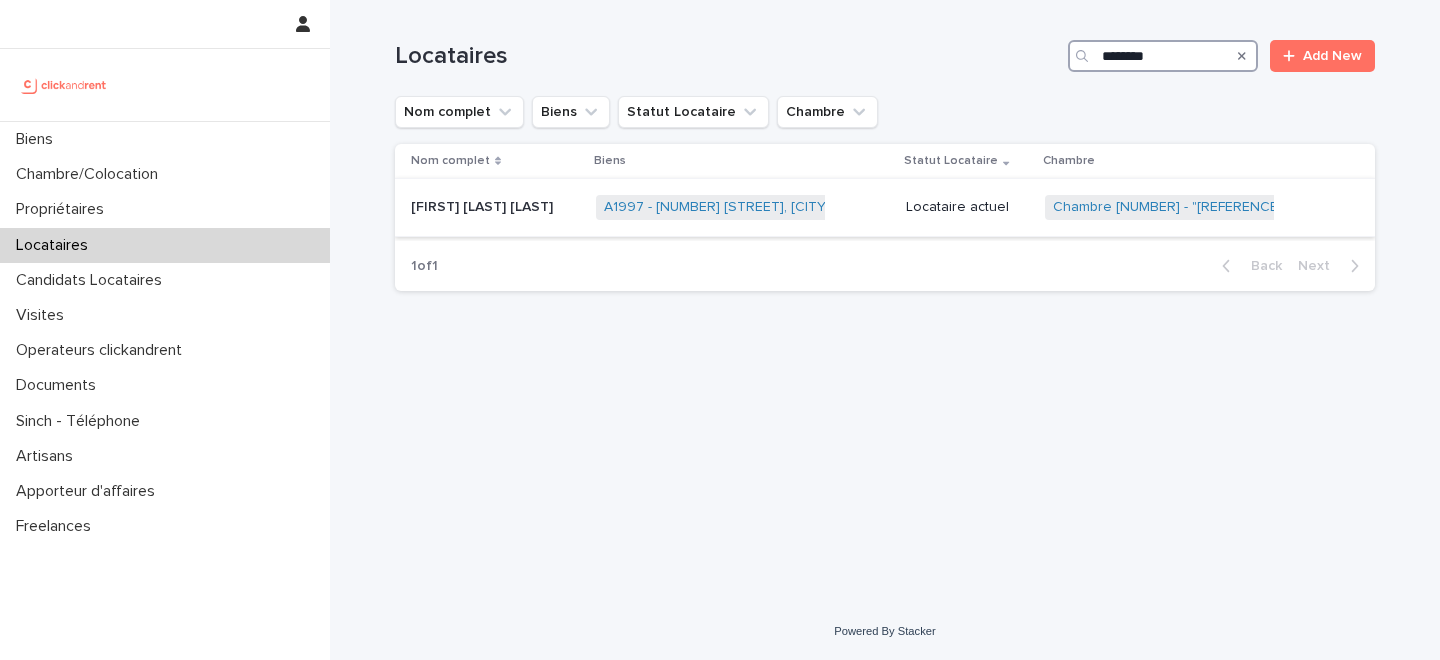 type on "********" 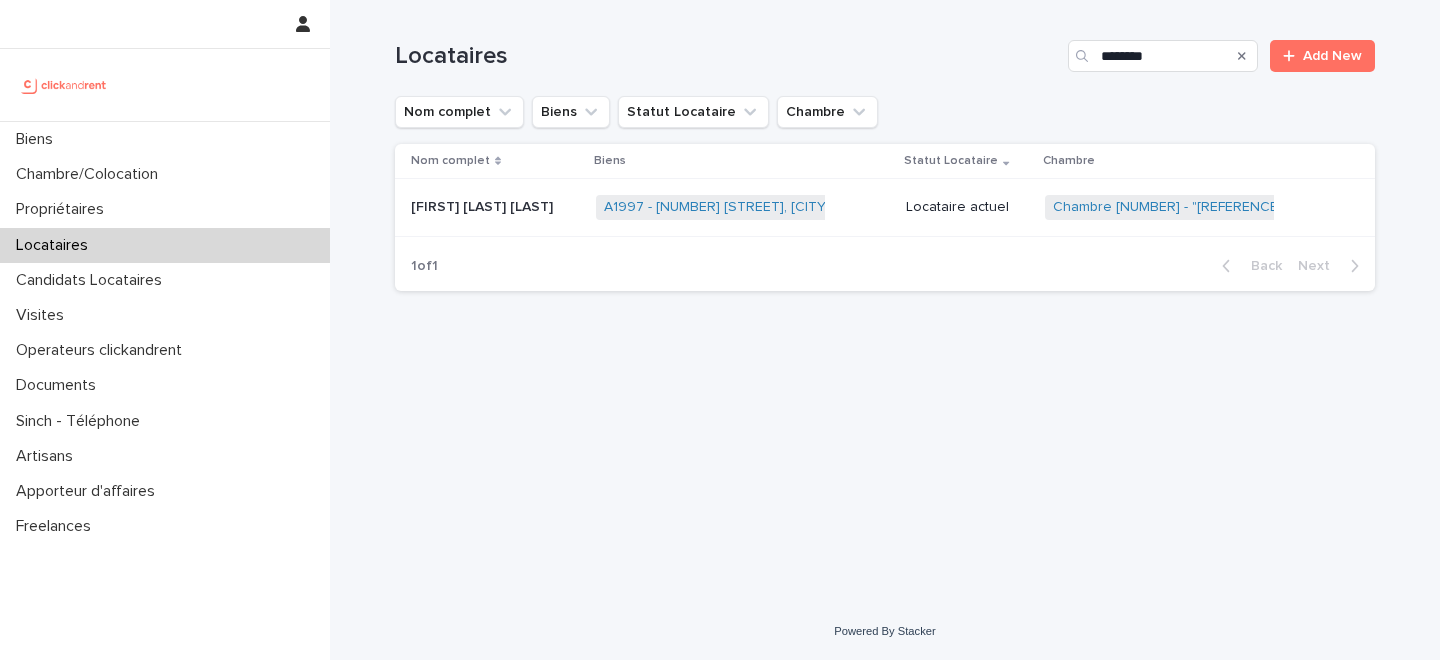 click on "[FIRST] [LAST] [LAST]" at bounding box center (484, 205) 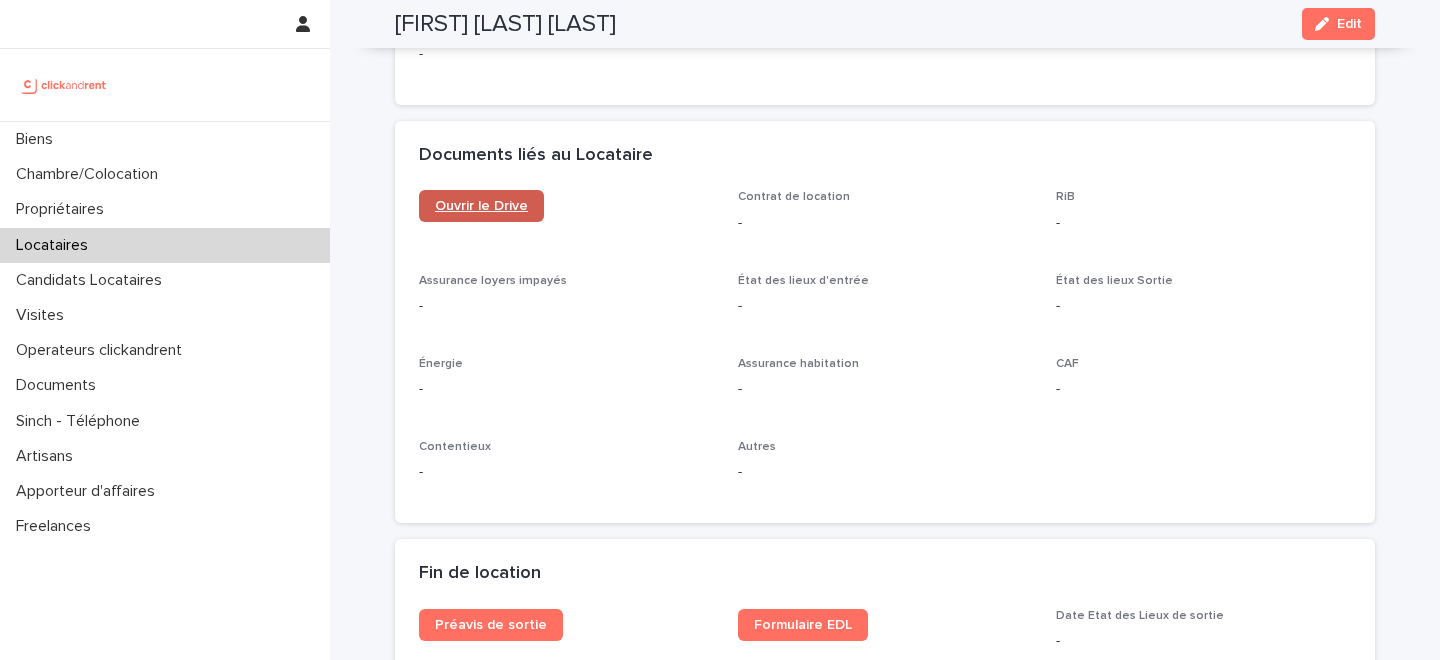 scroll, scrollTop: 2087, scrollLeft: 0, axis: vertical 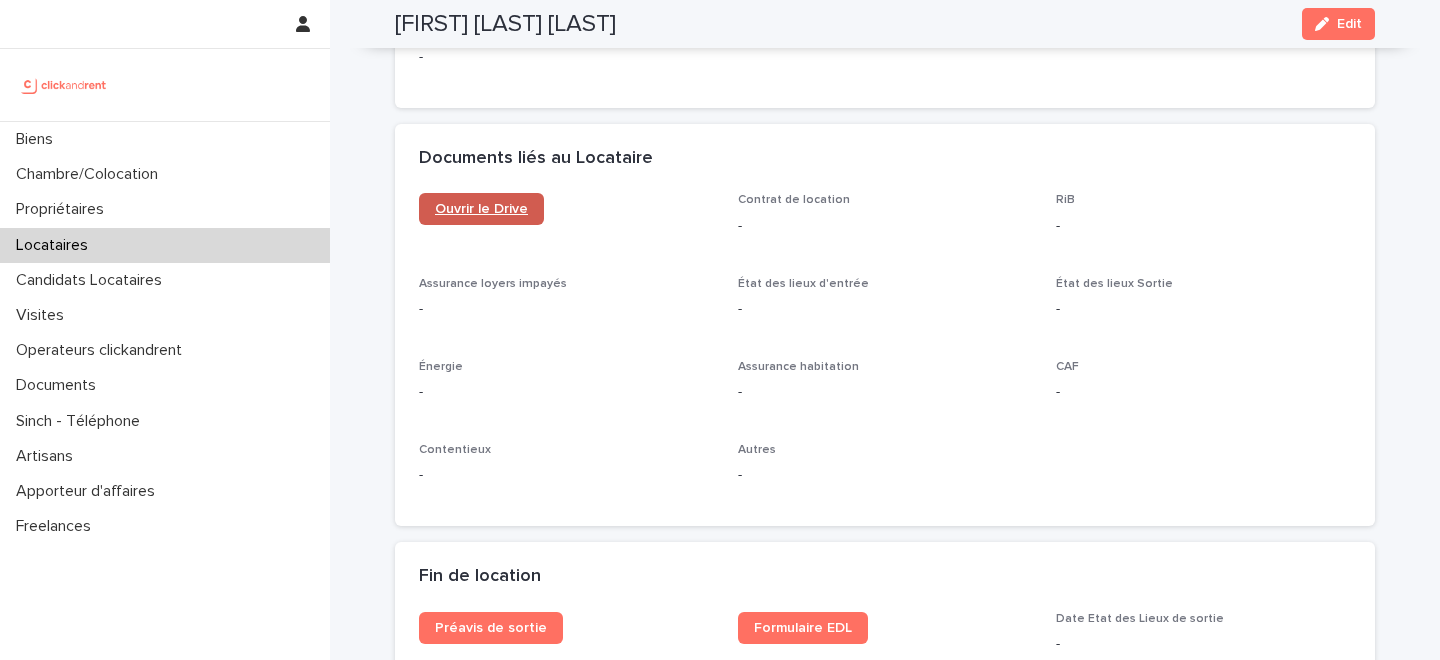 click on "Ouvrir le Drive" at bounding box center [481, 209] 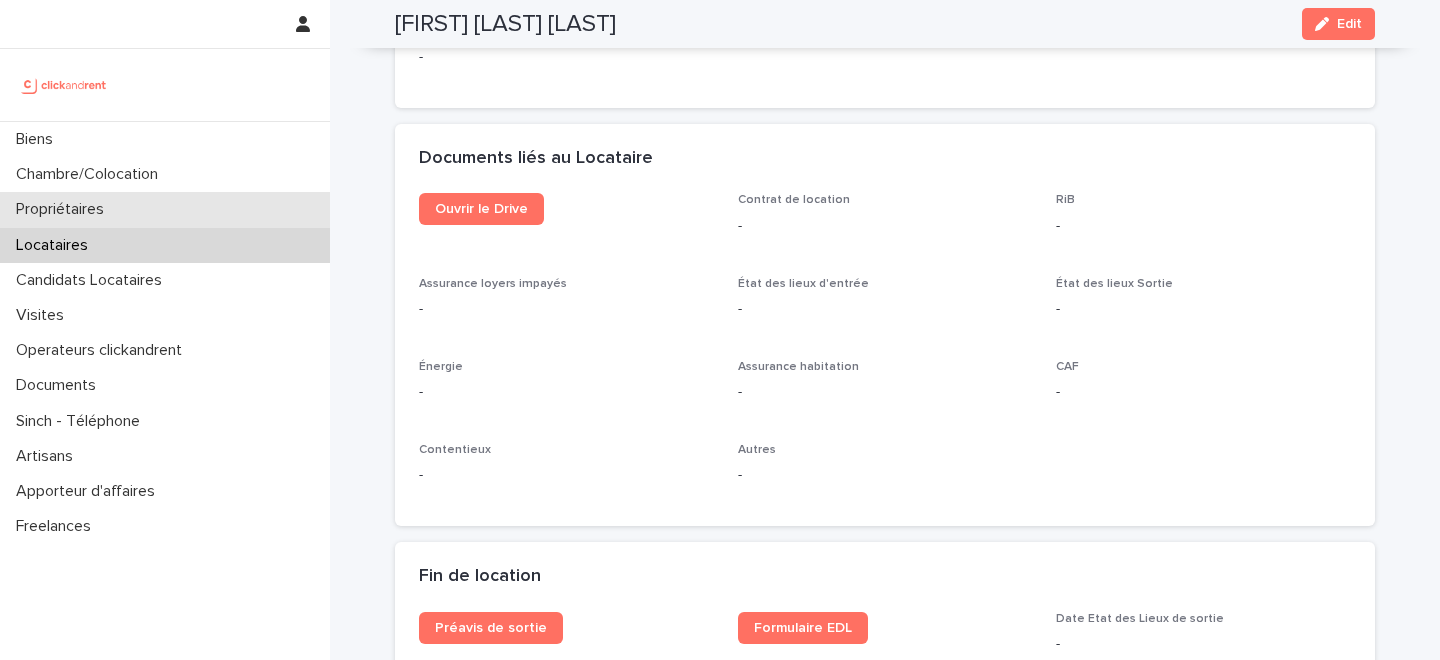 click on "Propriétaires" at bounding box center (165, 209) 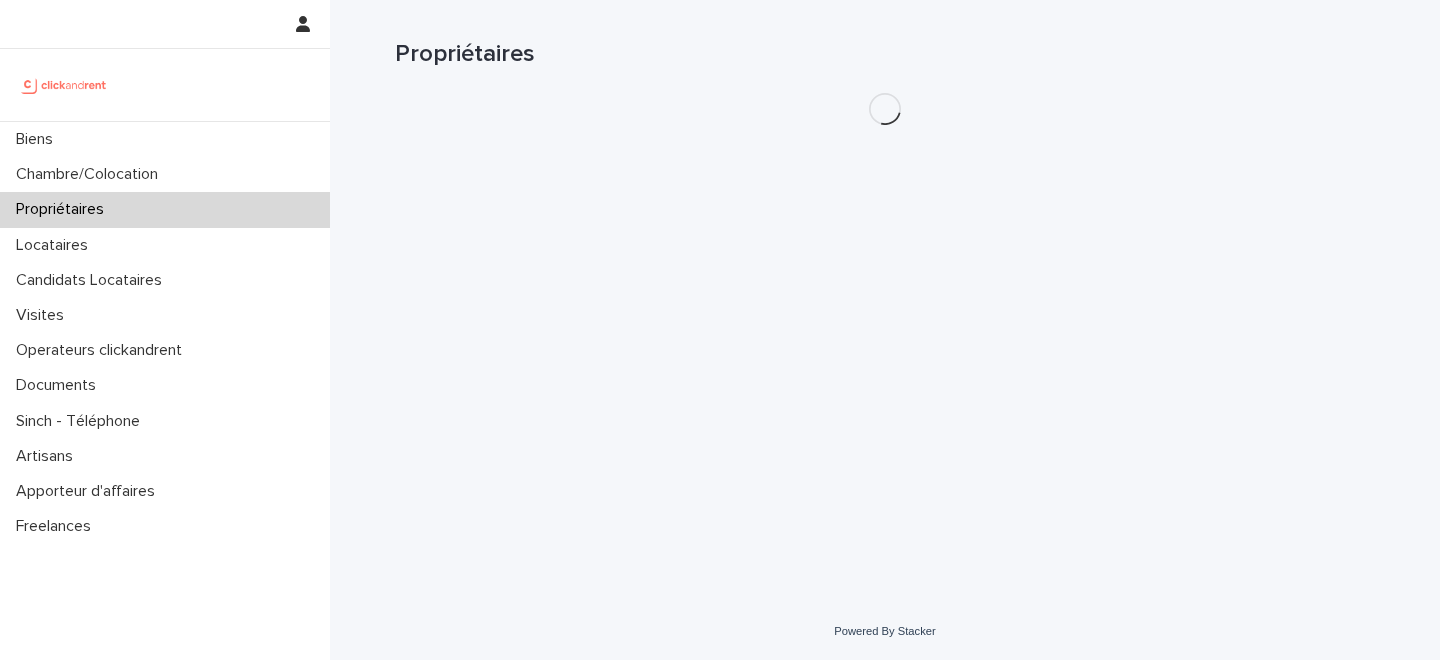 scroll, scrollTop: 0, scrollLeft: 0, axis: both 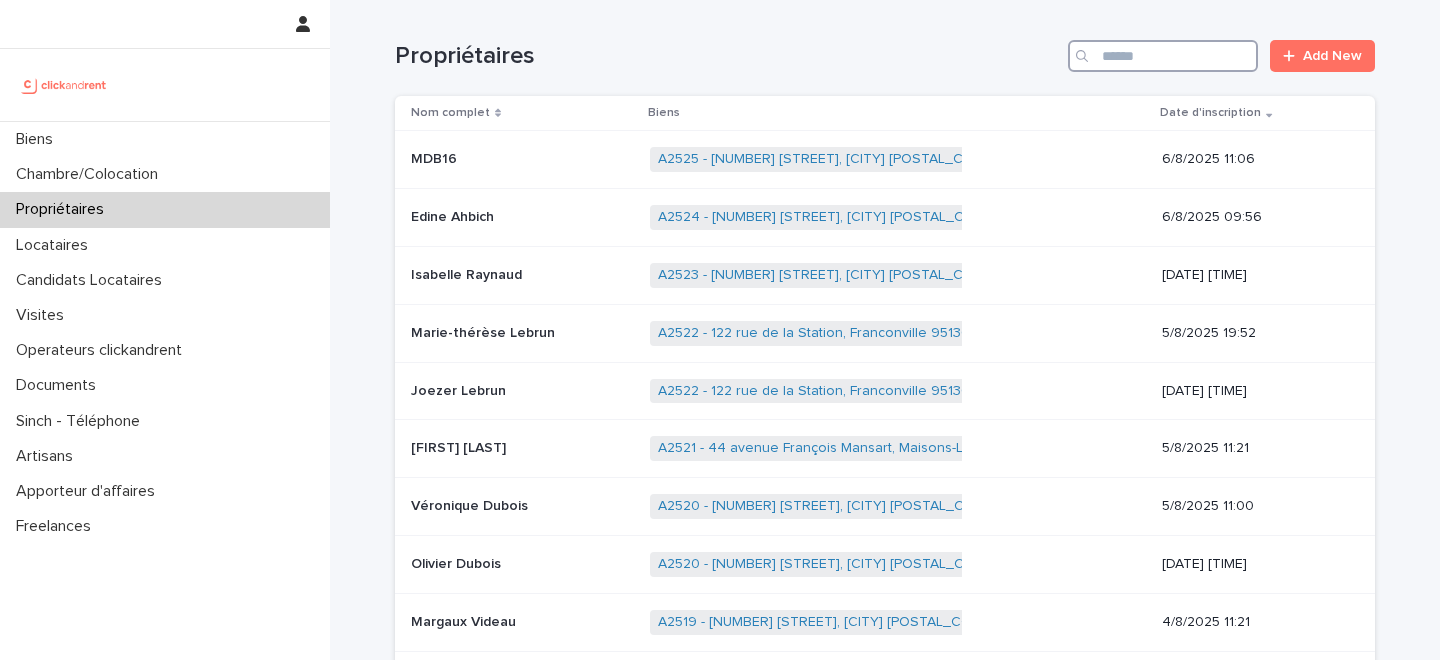 click at bounding box center [1163, 56] 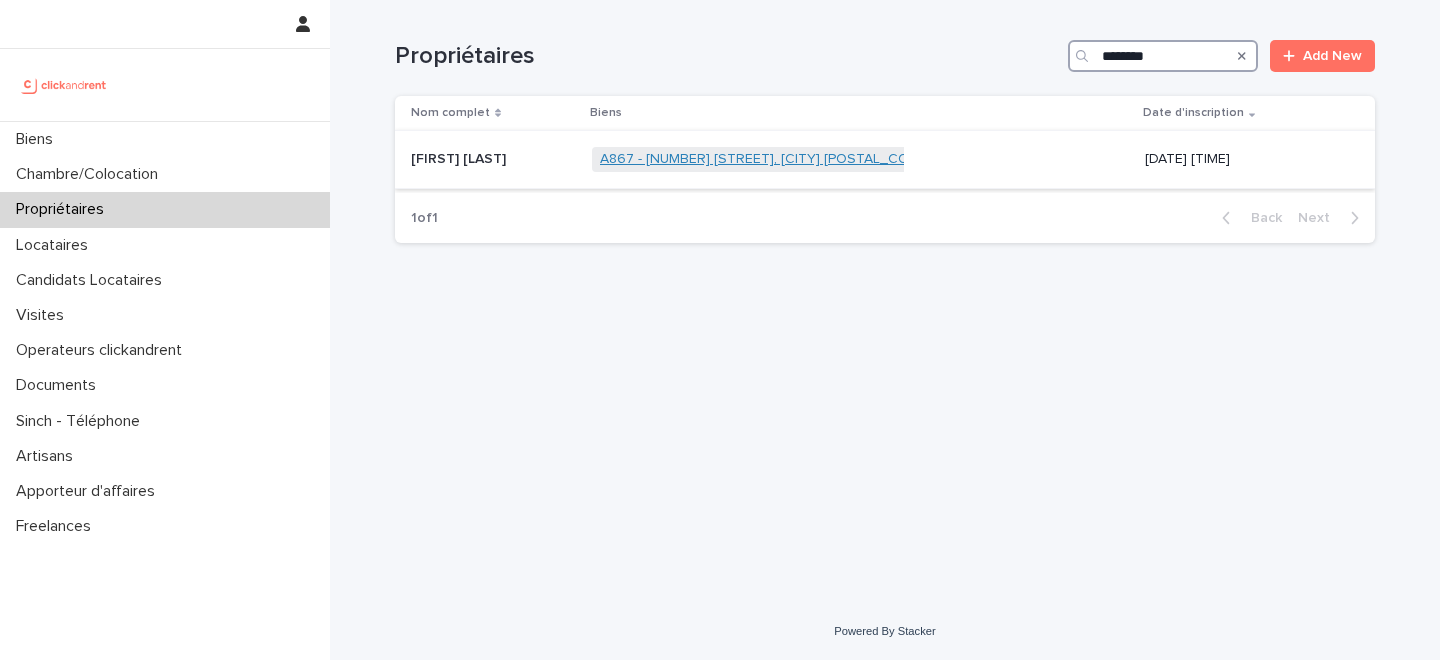 type on "********" 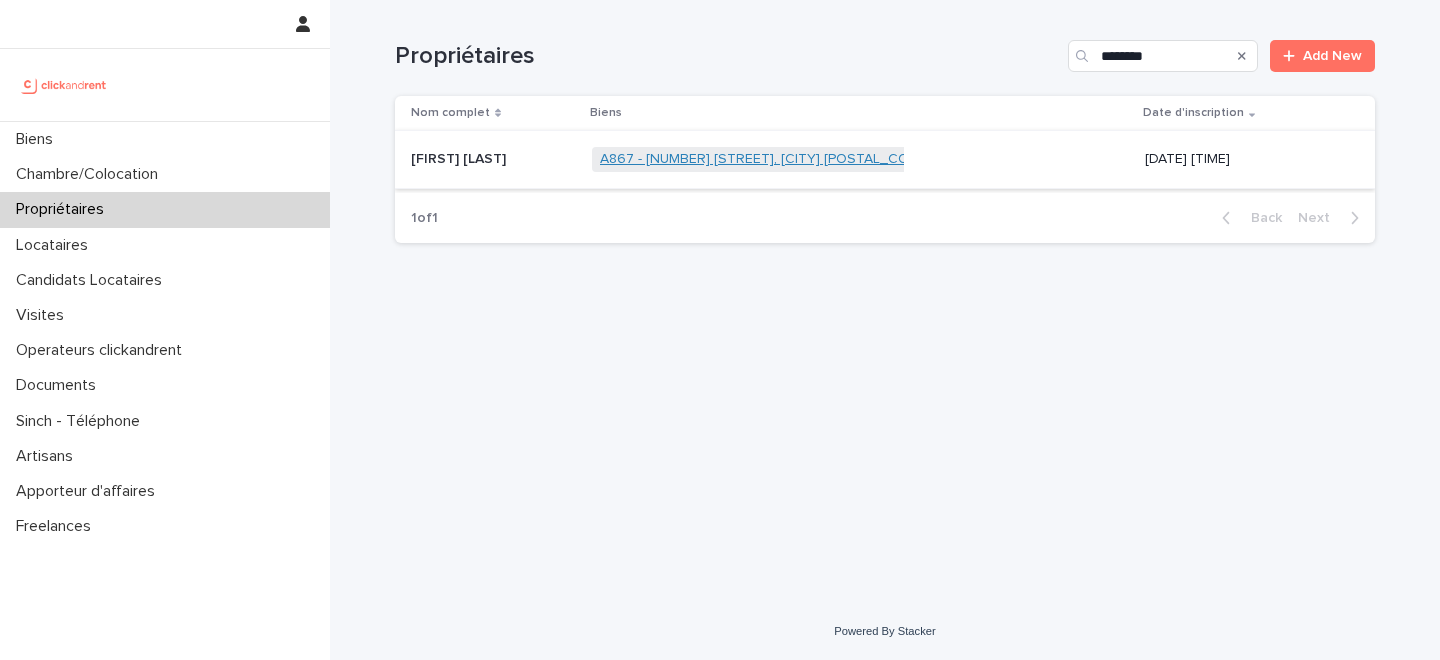 click on "A867 - [NUMBER] [STREET], [CITY] [POSTAL_CODE]" at bounding box center (765, 159) 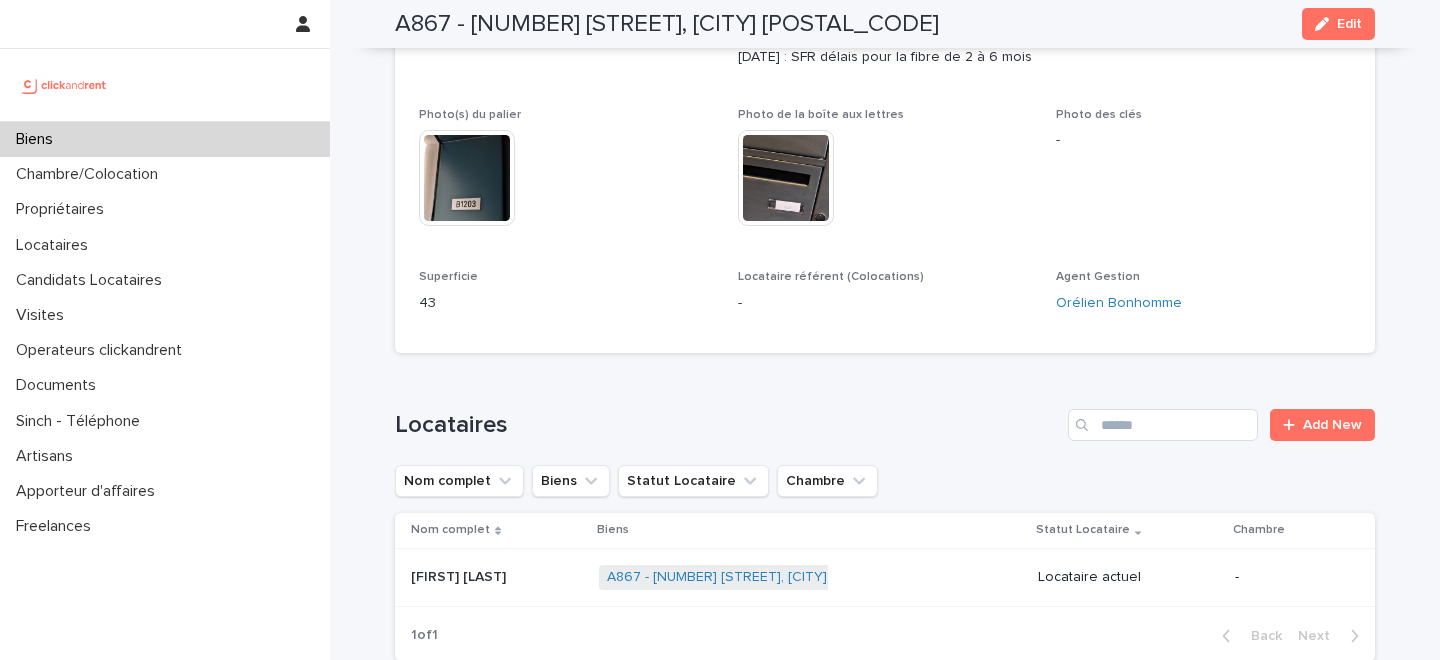scroll, scrollTop: 774, scrollLeft: 0, axis: vertical 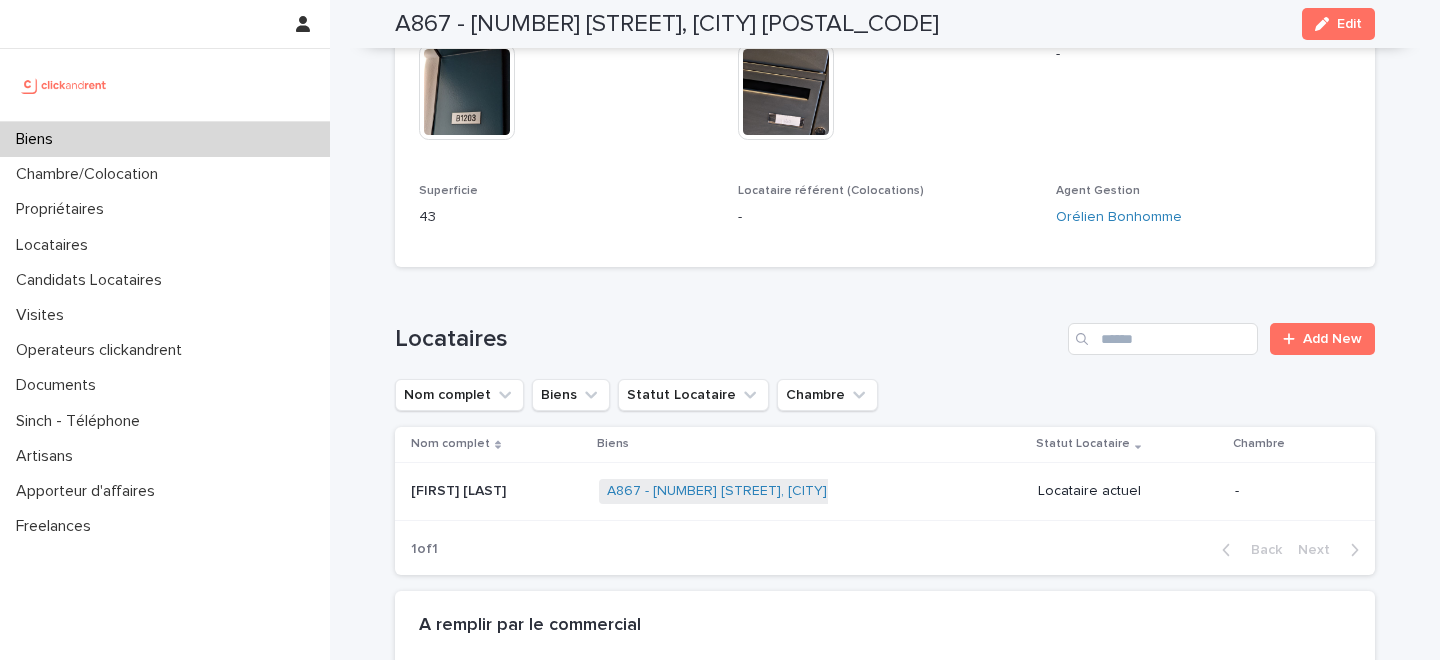 click on "[FIRST] [LAST]" at bounding box center [460, 489] 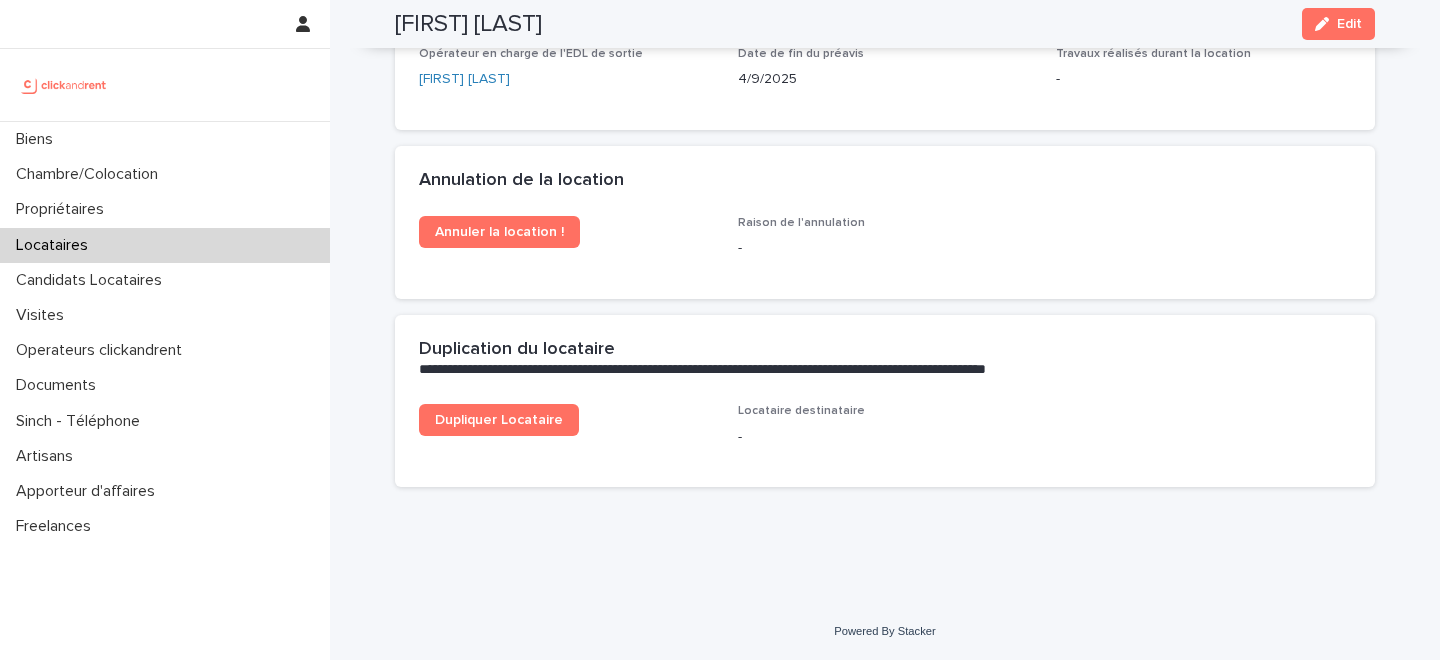 scroll, scrollTop: 2476, scrollLeft: 0, axis: vertical 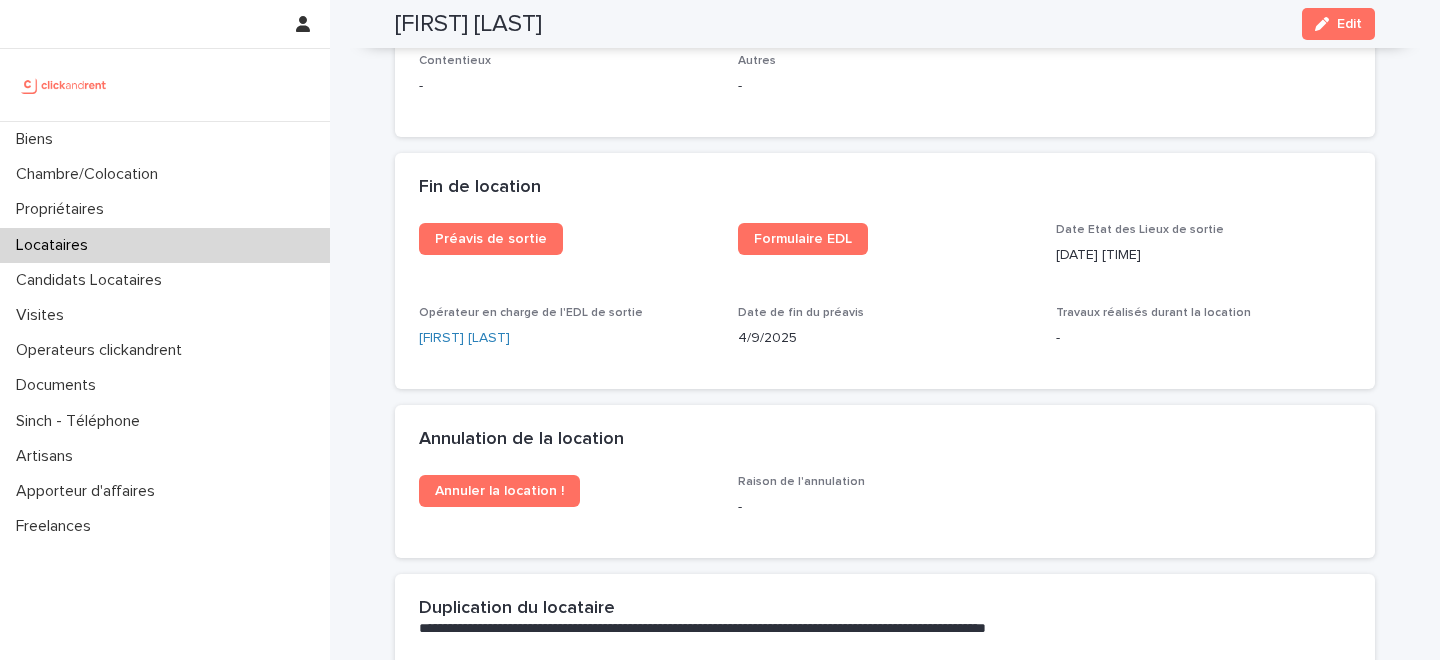 click on "Locataires" at bounding box center [165, 245] 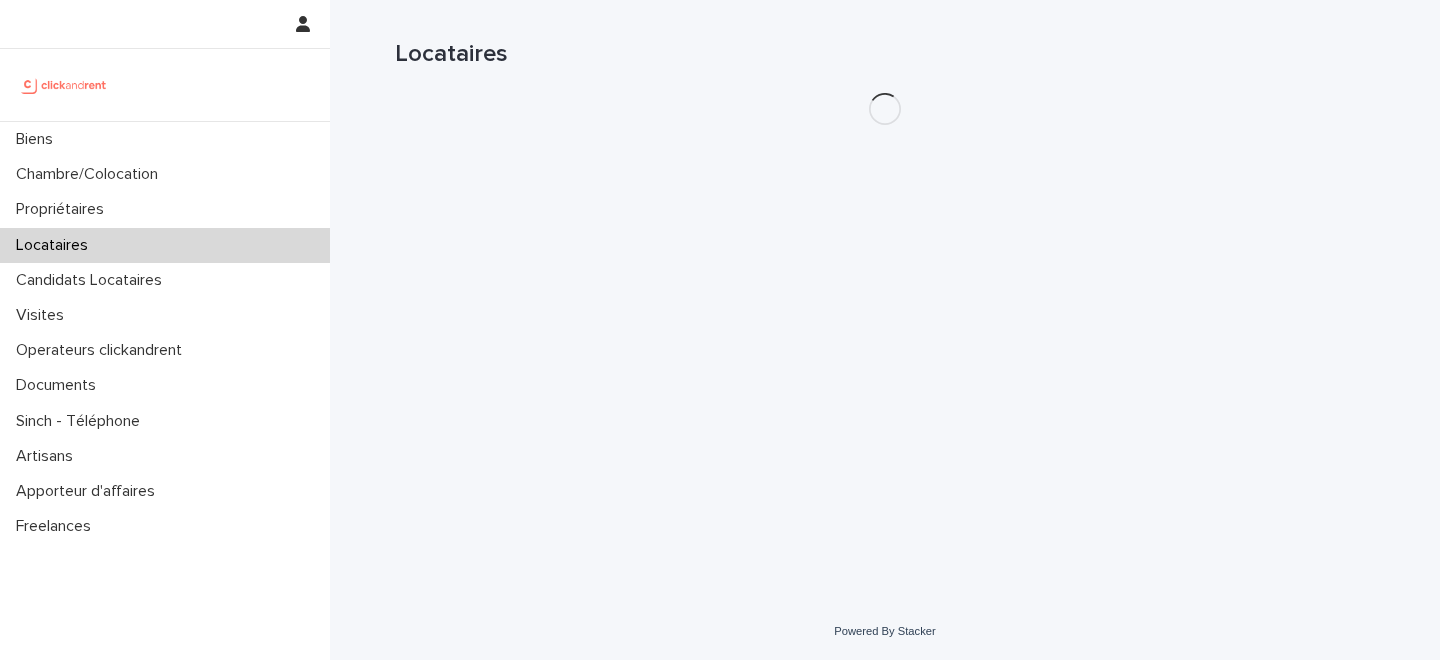 scroll, scrollTop: 0, scrollLeft: 0, axis: both 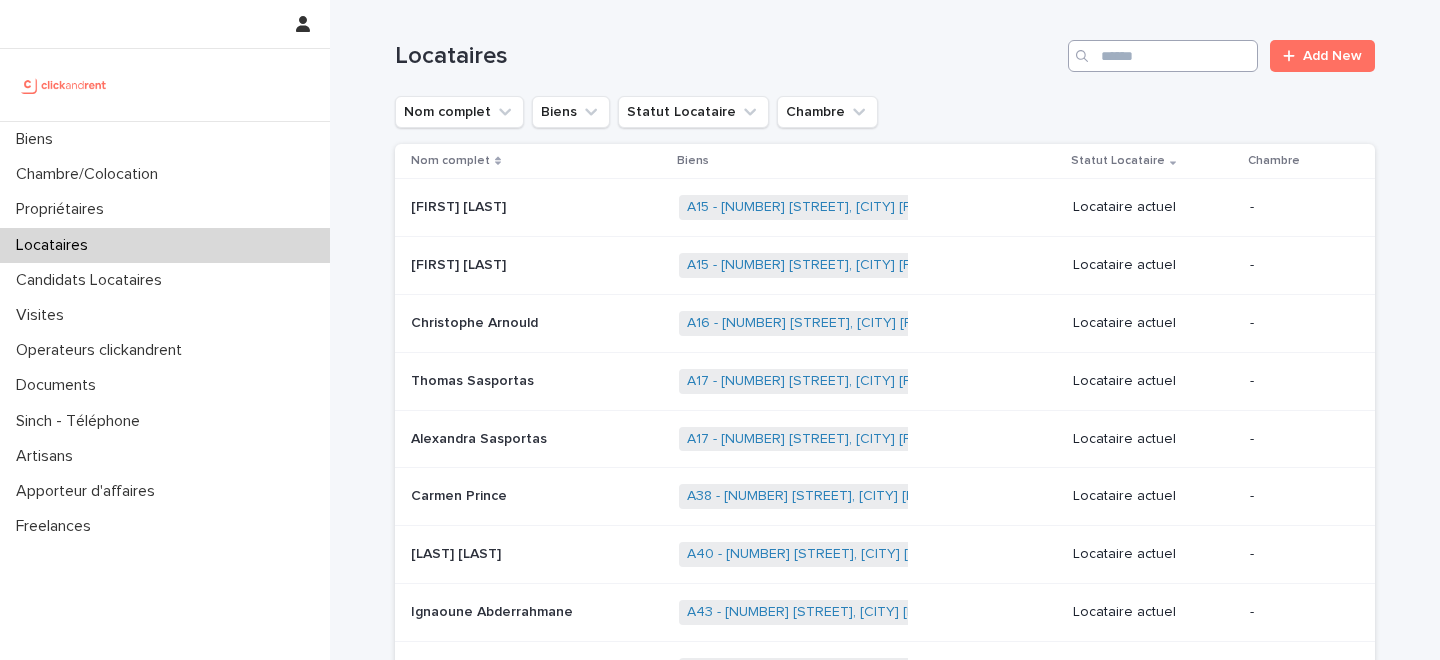 click on "Locataires Add New" at bounding box center [885, 48] 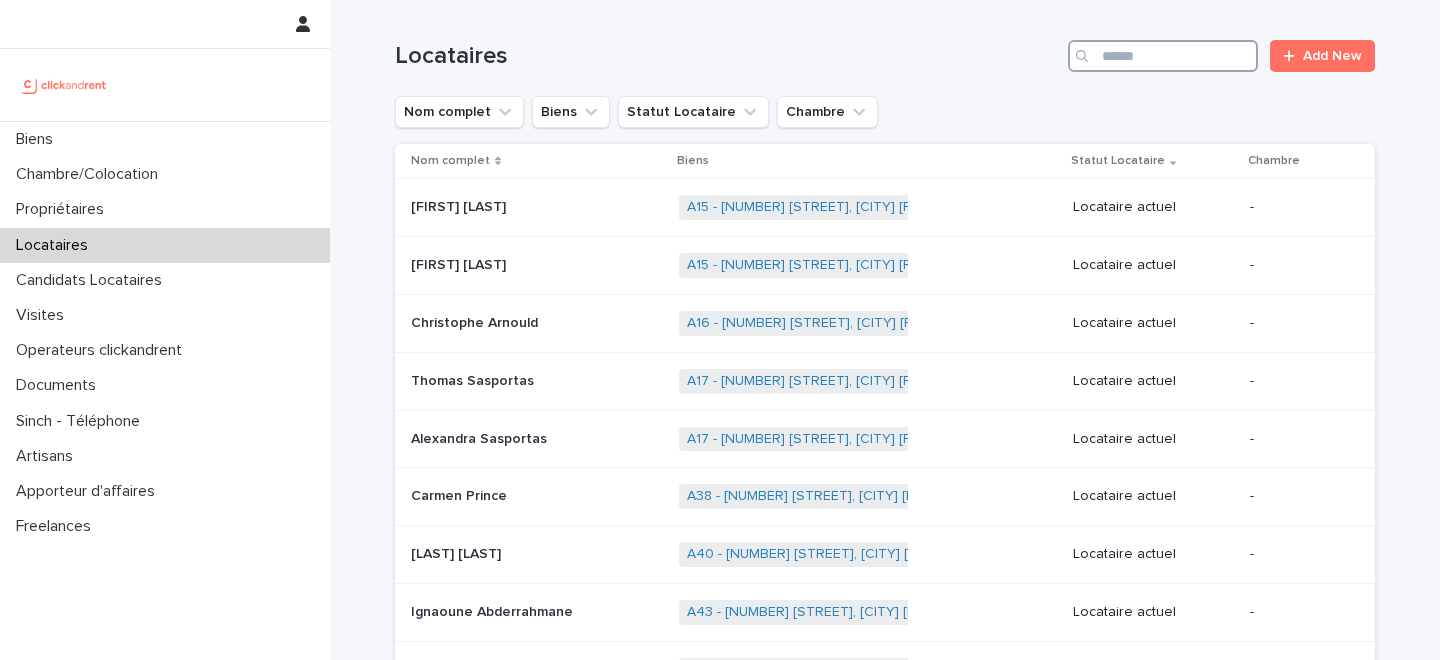 click at bounding box center [1163, 56] 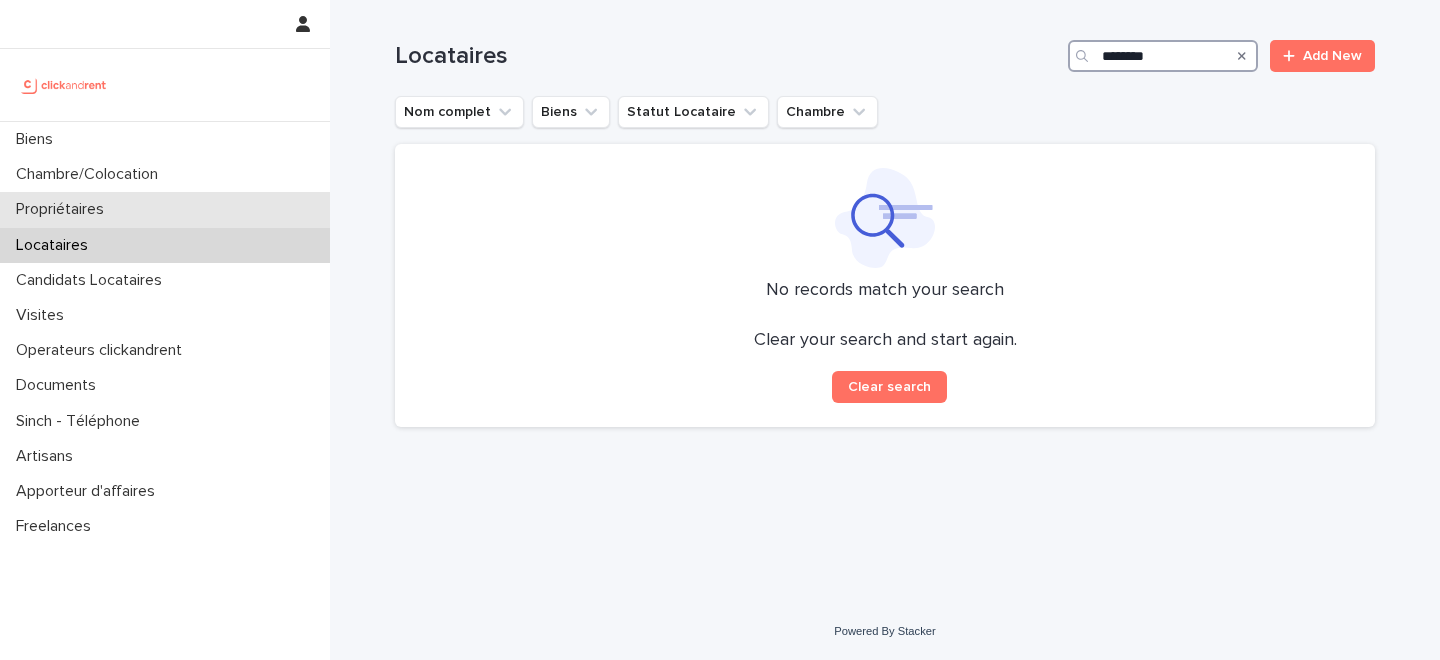 type on "********" 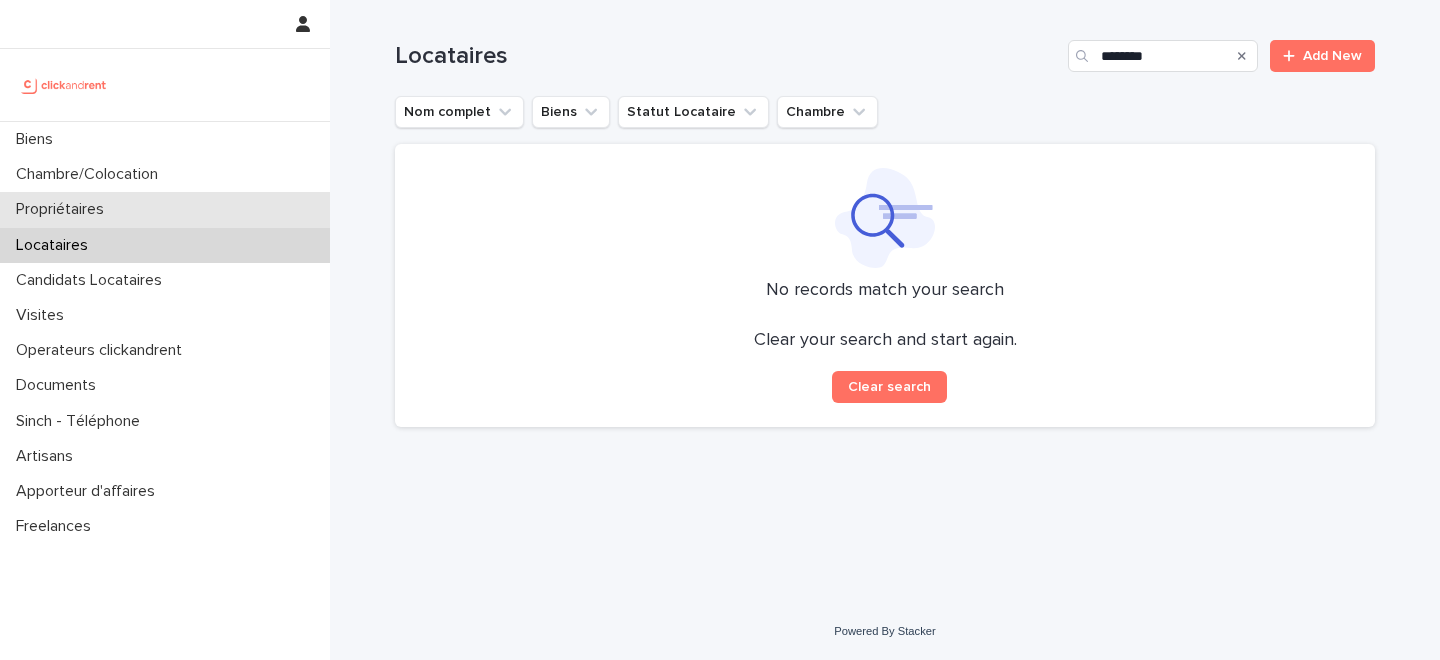 click on "Propriétaires" at bounding box center [165, 209] 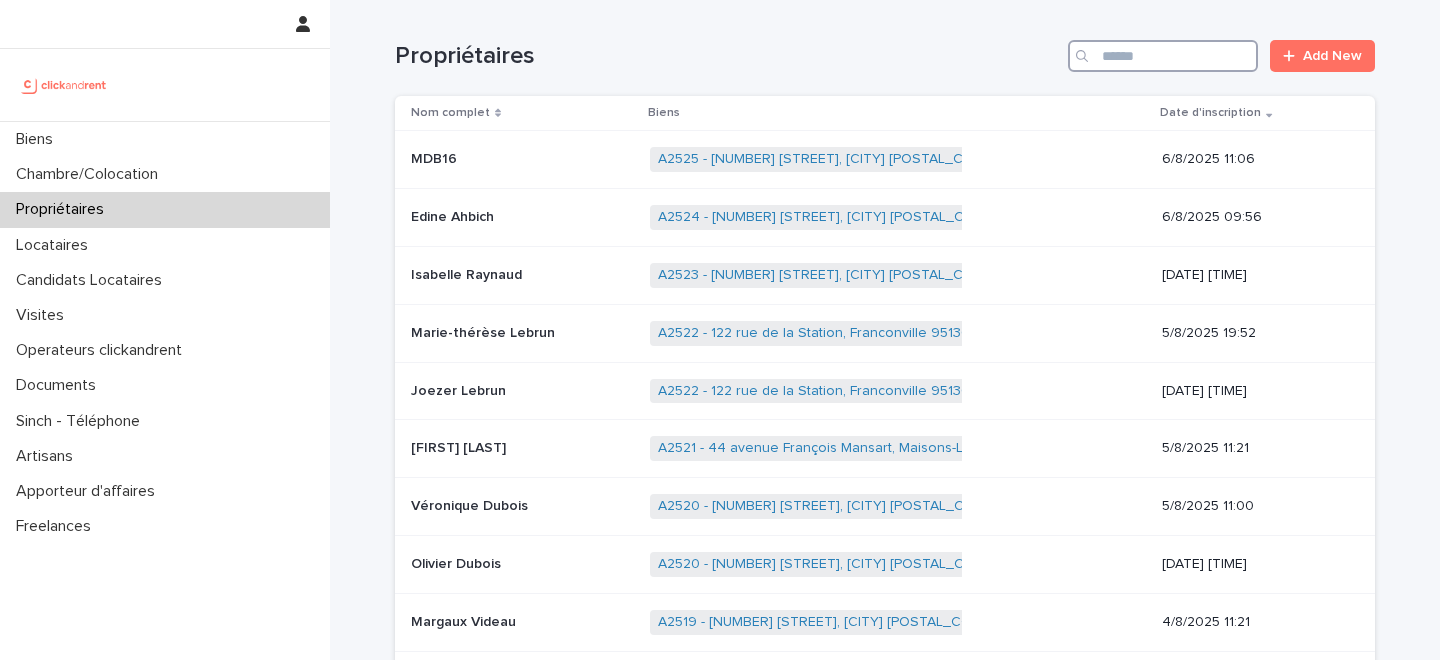 click at bounding box center [1163, 56] 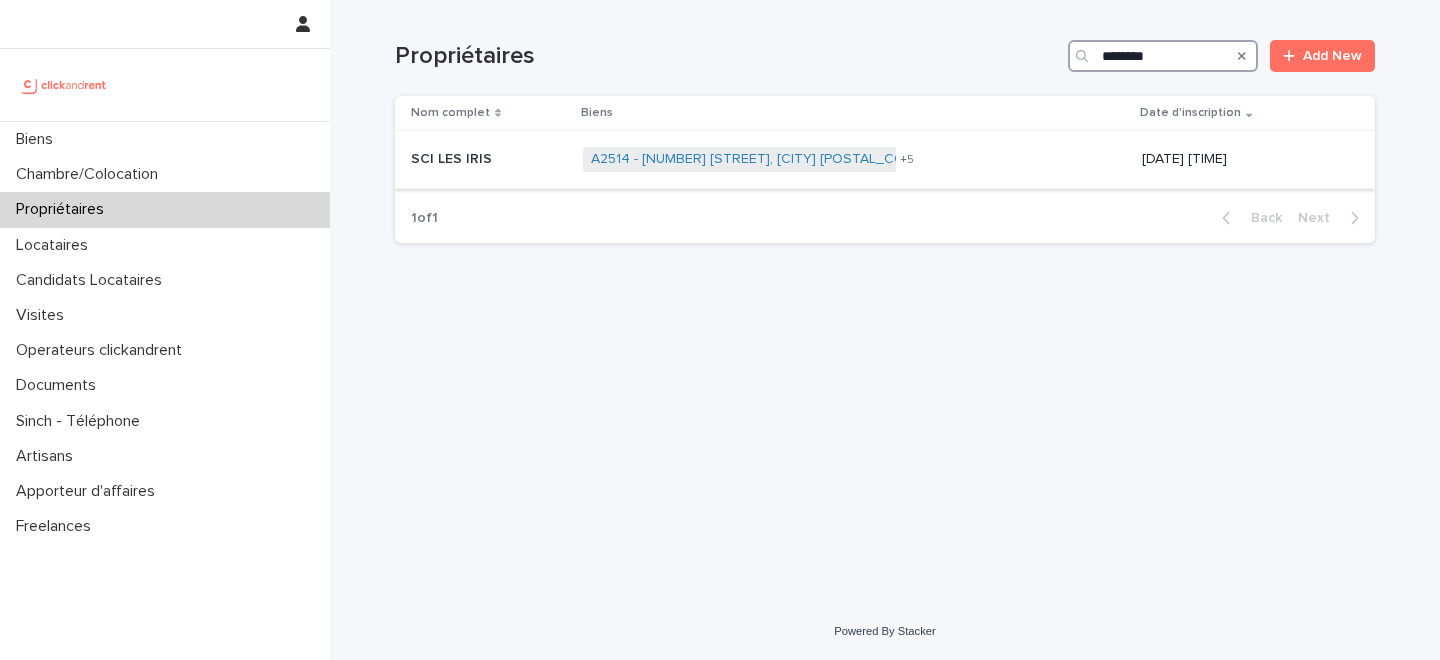 type on "********" 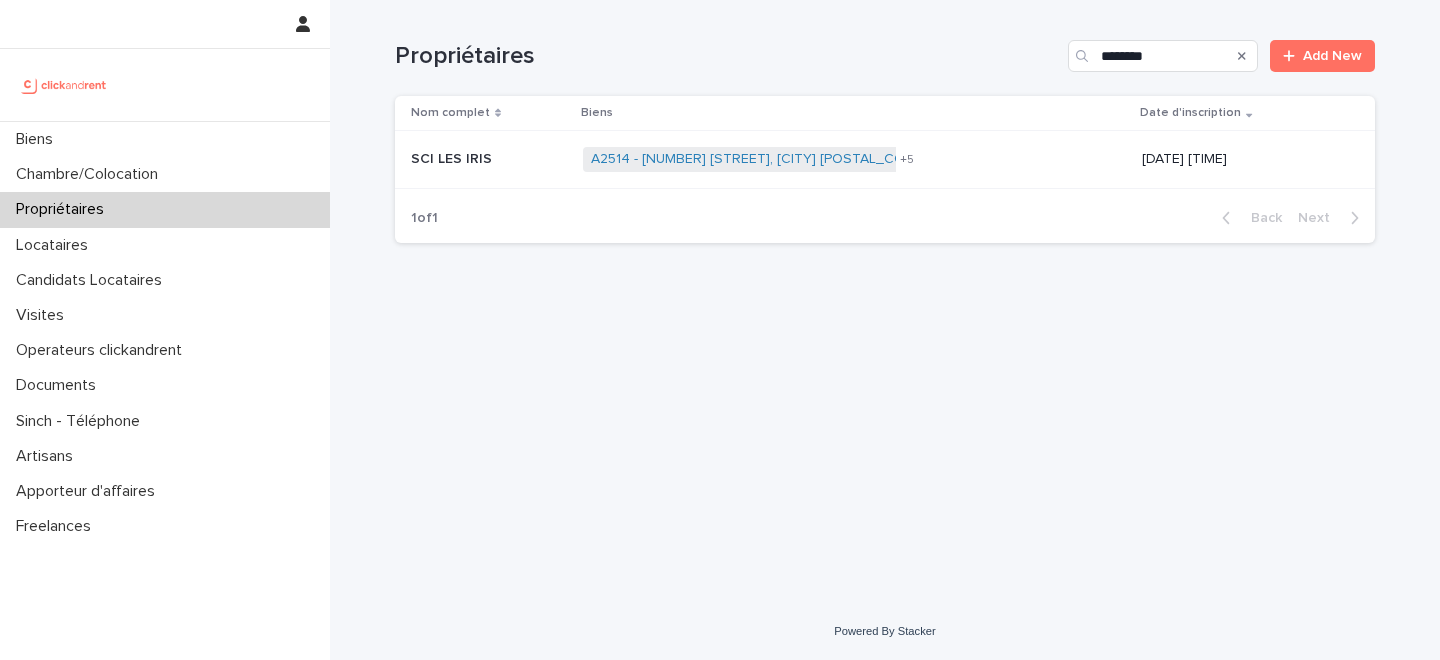 click on "SCI LES IRIS SCI LES IRIS" at bounding box center [489, 159] 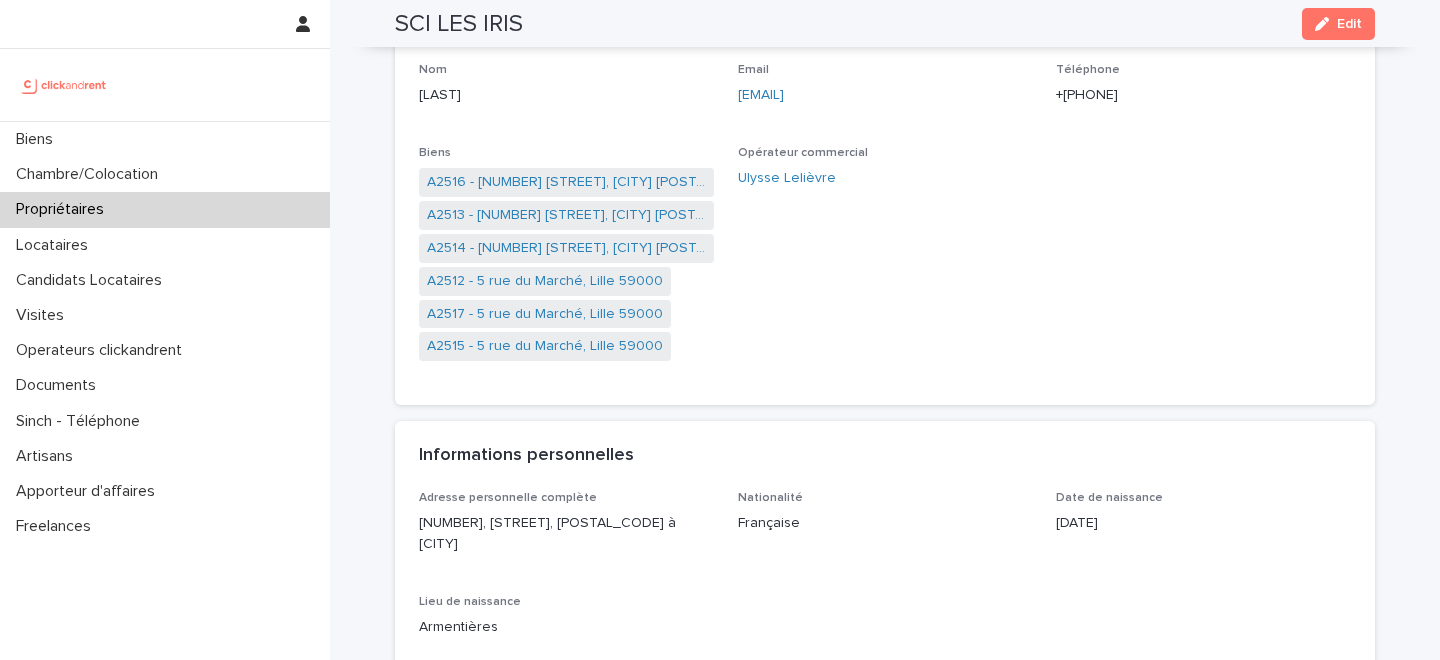 scroll, scrollTop: 0, scrollLeft: 0, axis: both 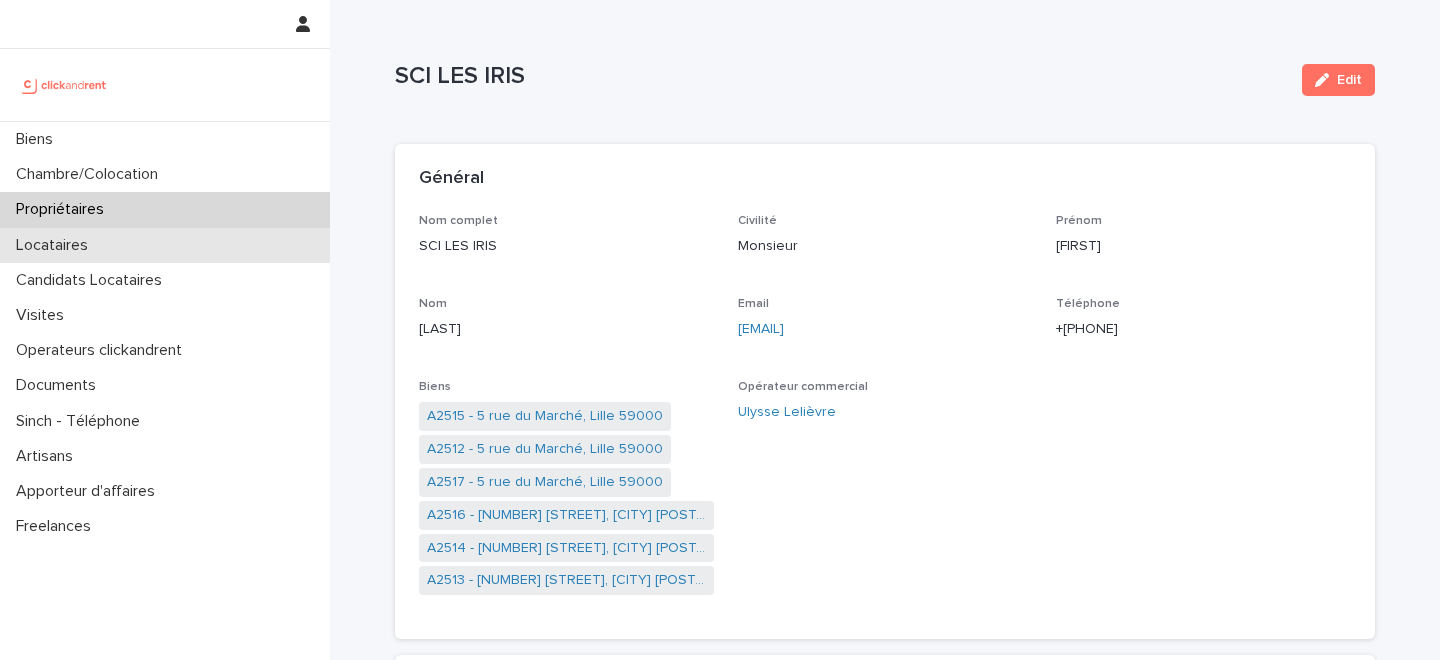 click on "Locataires" at bounding box center [165, 245] 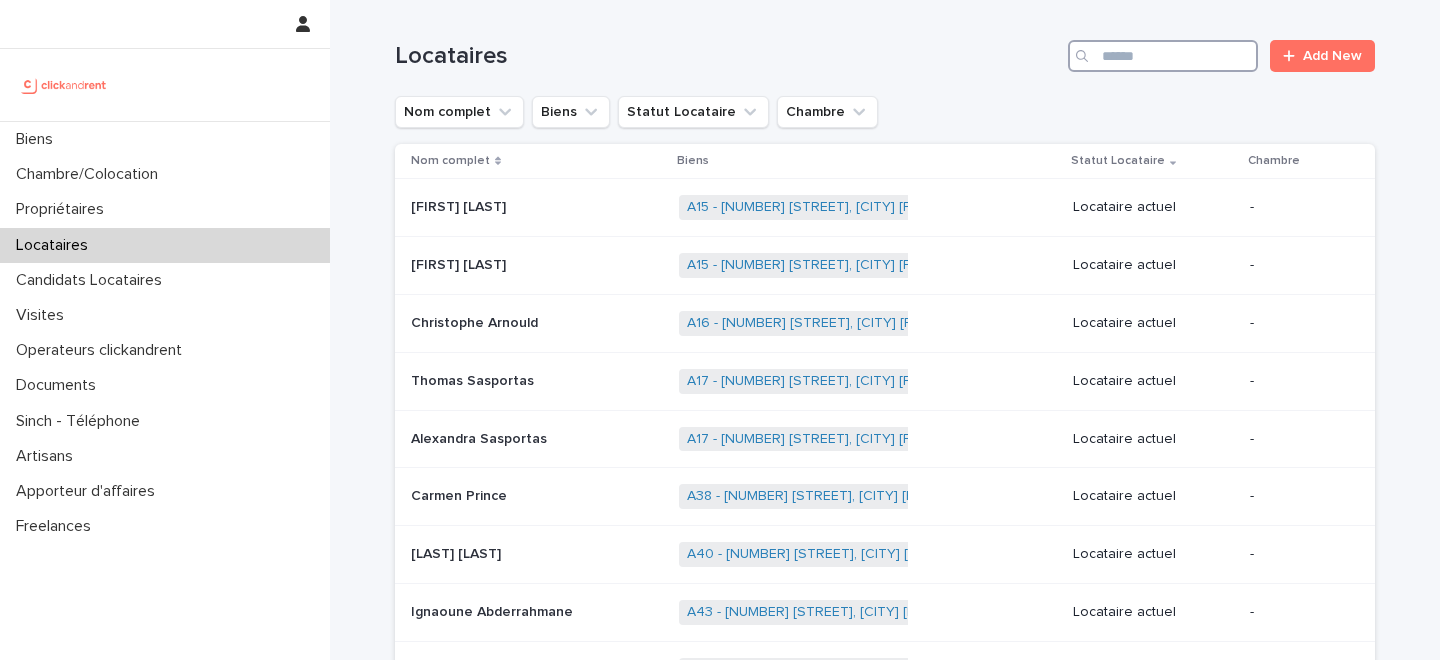 click at bounding box center (1163, 56) 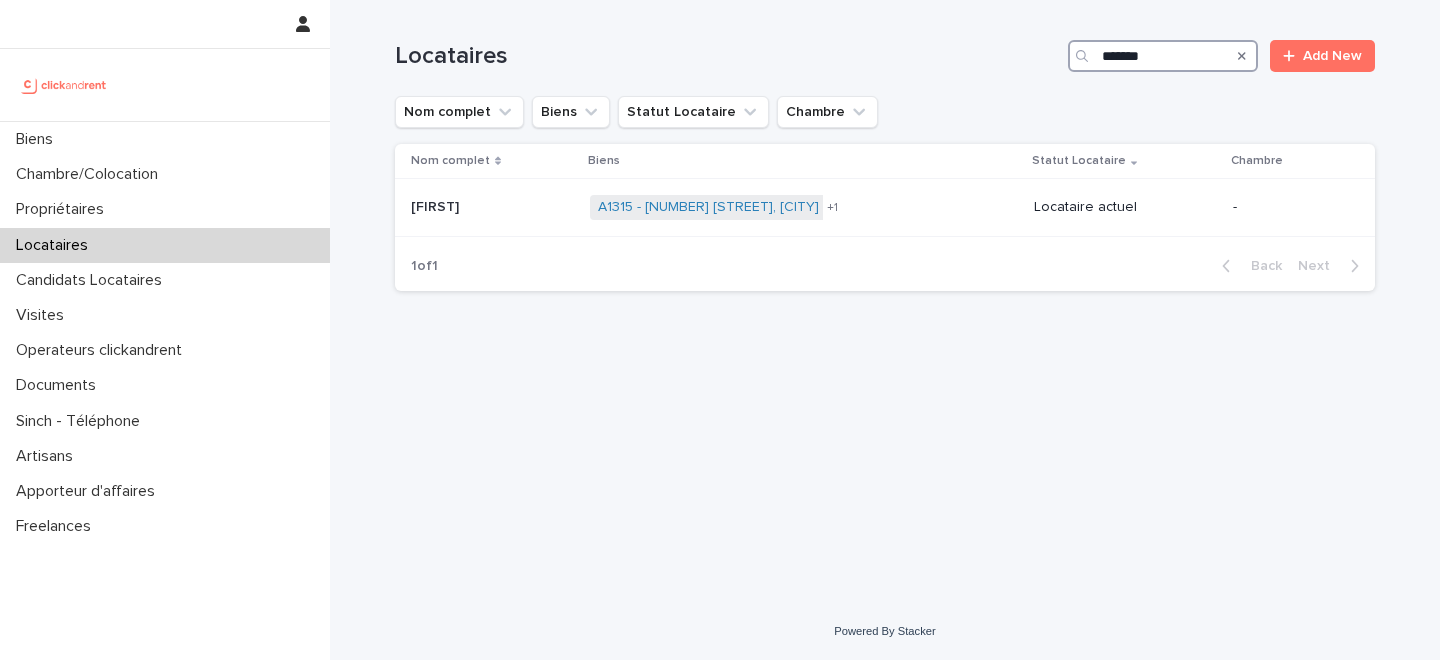 type on "*******" 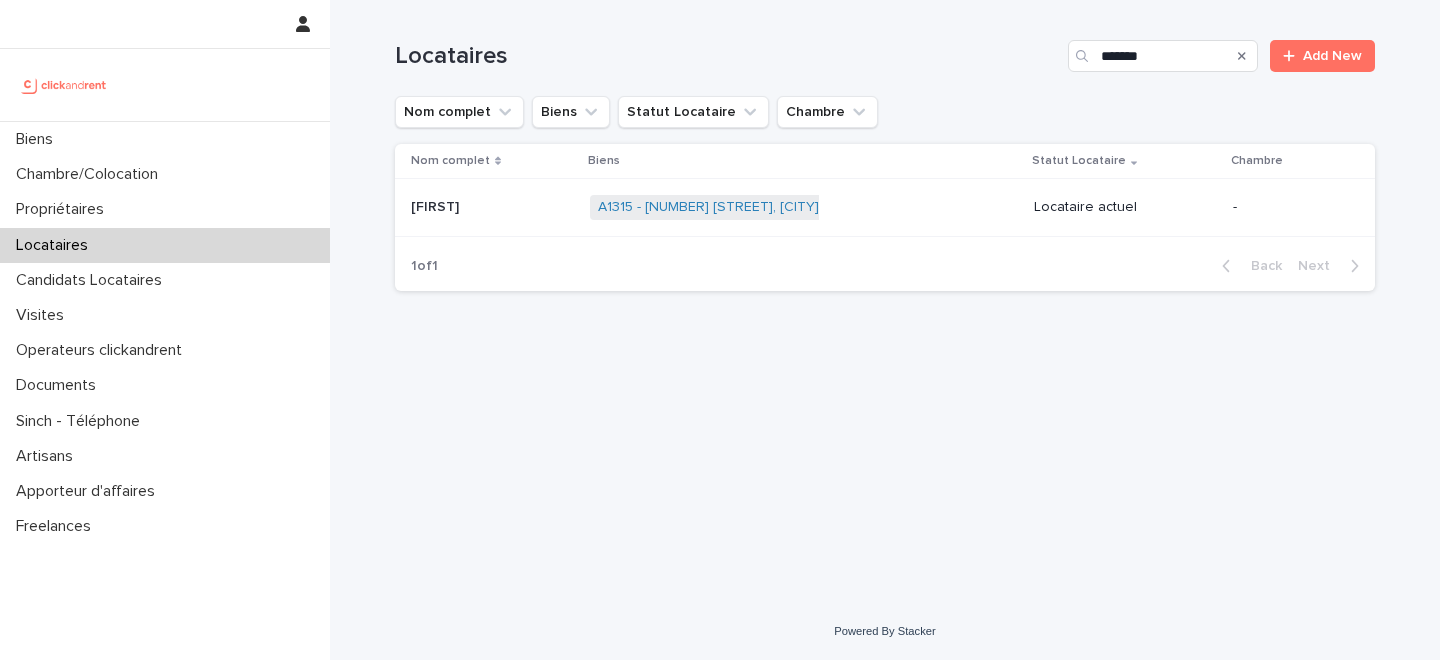 click on "Locataires" at bounding box center (165, 245) 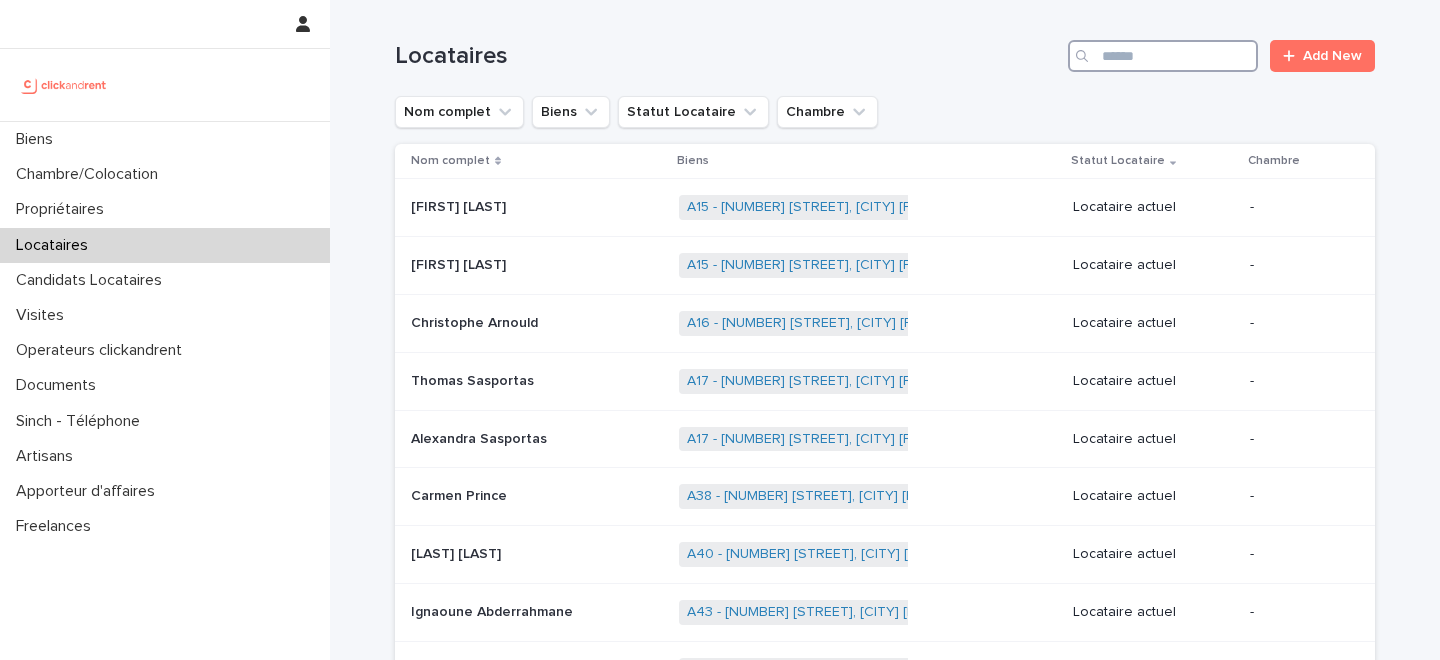 click at bounding box center (1163, 56) 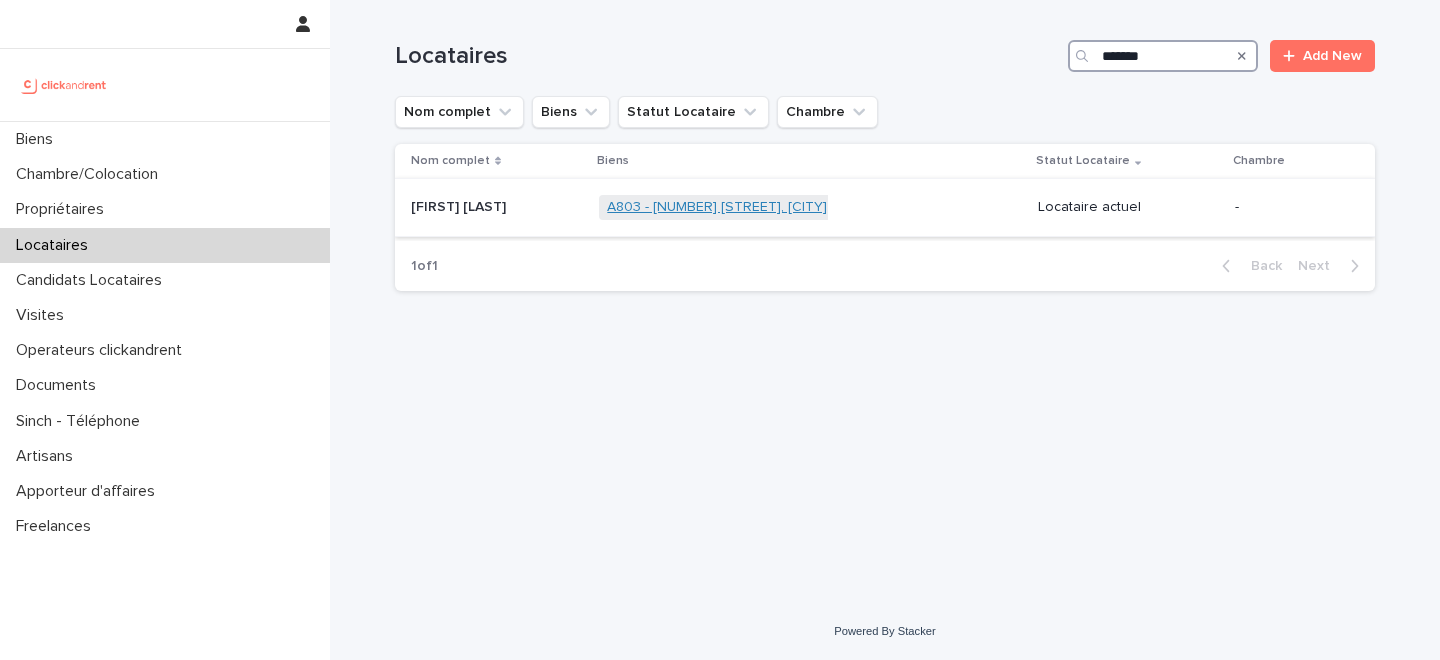 type on "******" 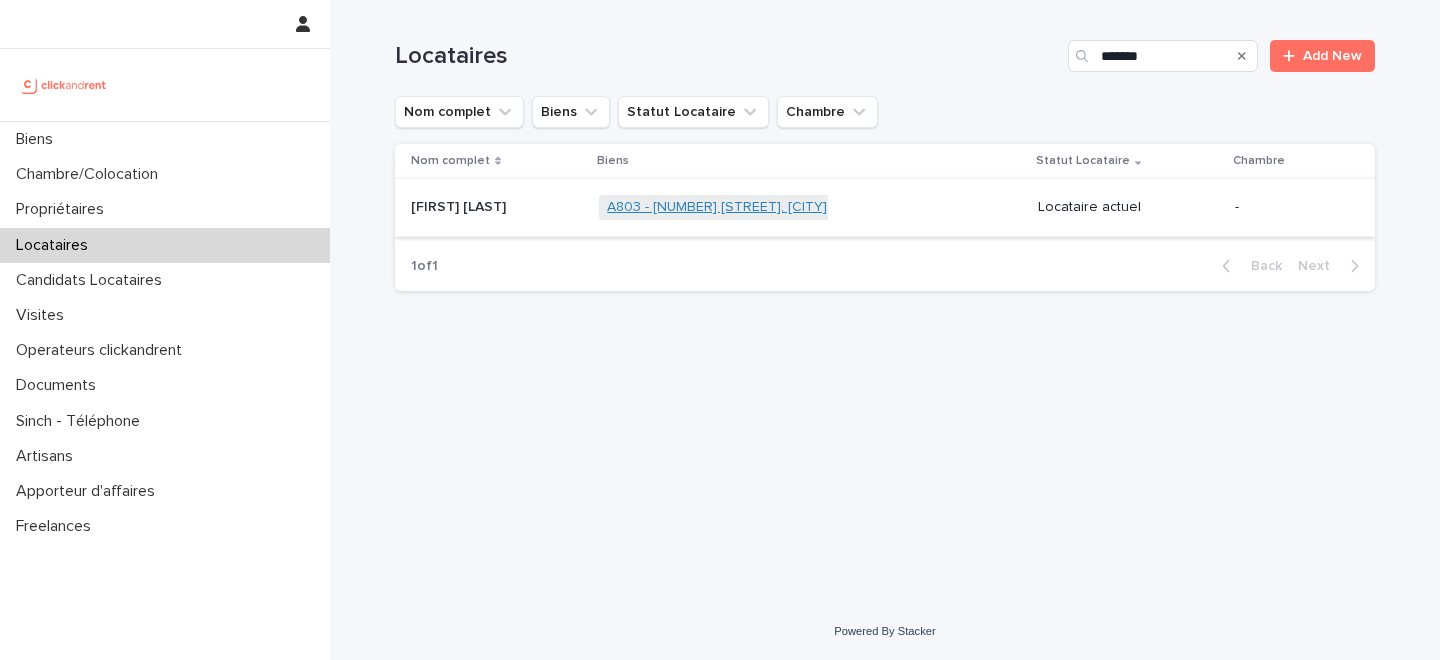 click on "A803 - [NUMBER] [STREET], [CITY] [POSTAL_CODE]" at bounding box center [772, 207] 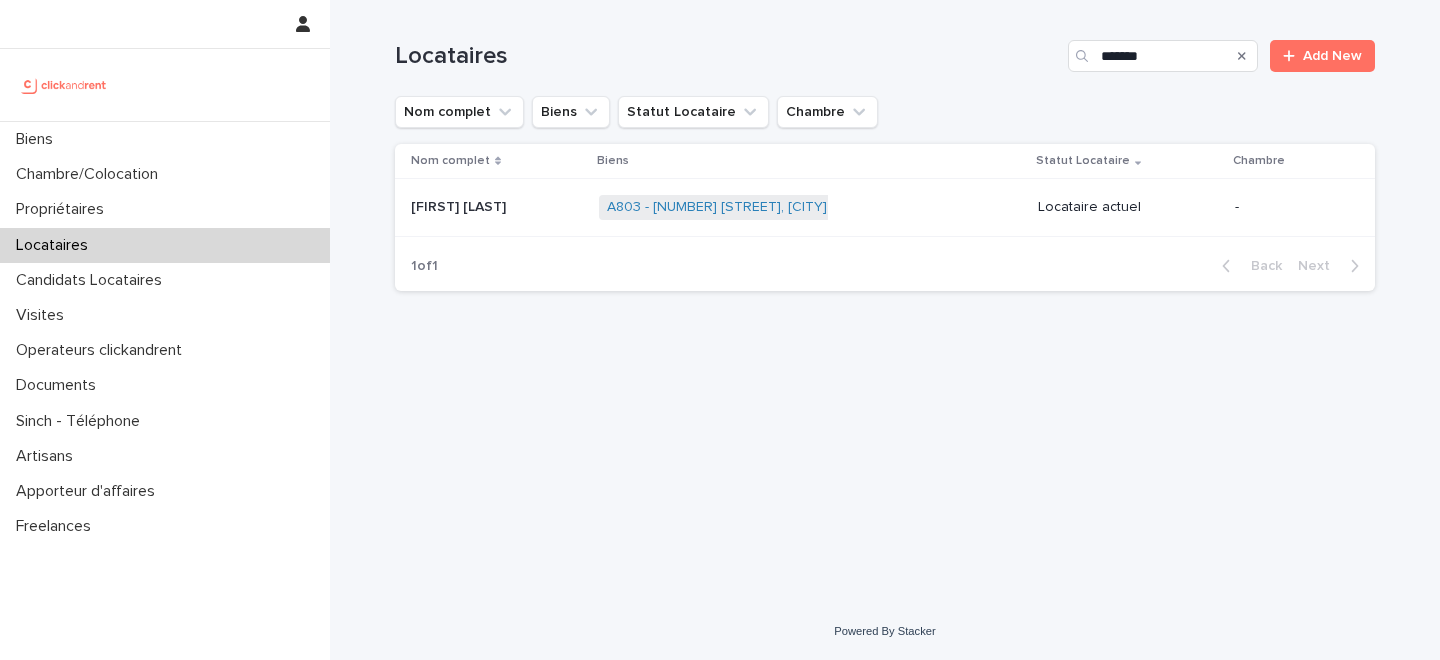 click on "[FIRST] [LAST] [FIRST] [LAST]" at bounding box center [497, 207] 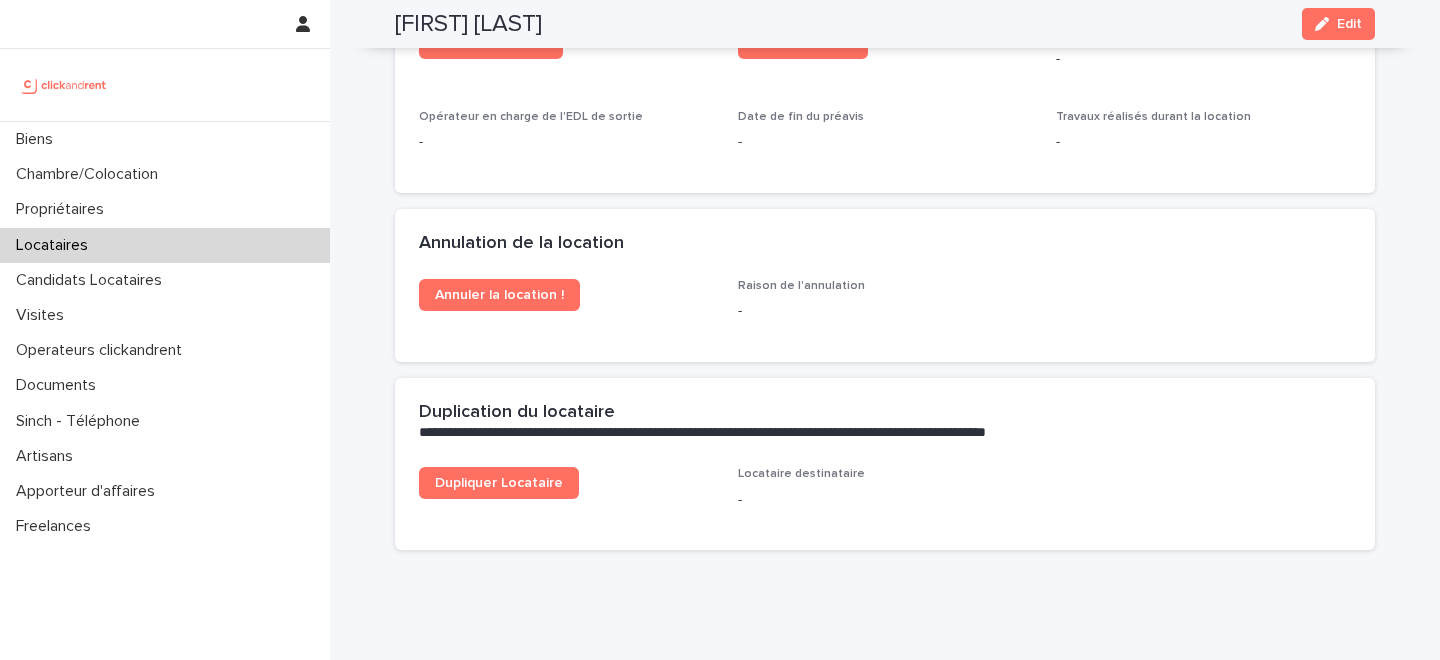 scroll, scrollTop: 2413, scrollLeft: 0, axis: vertical 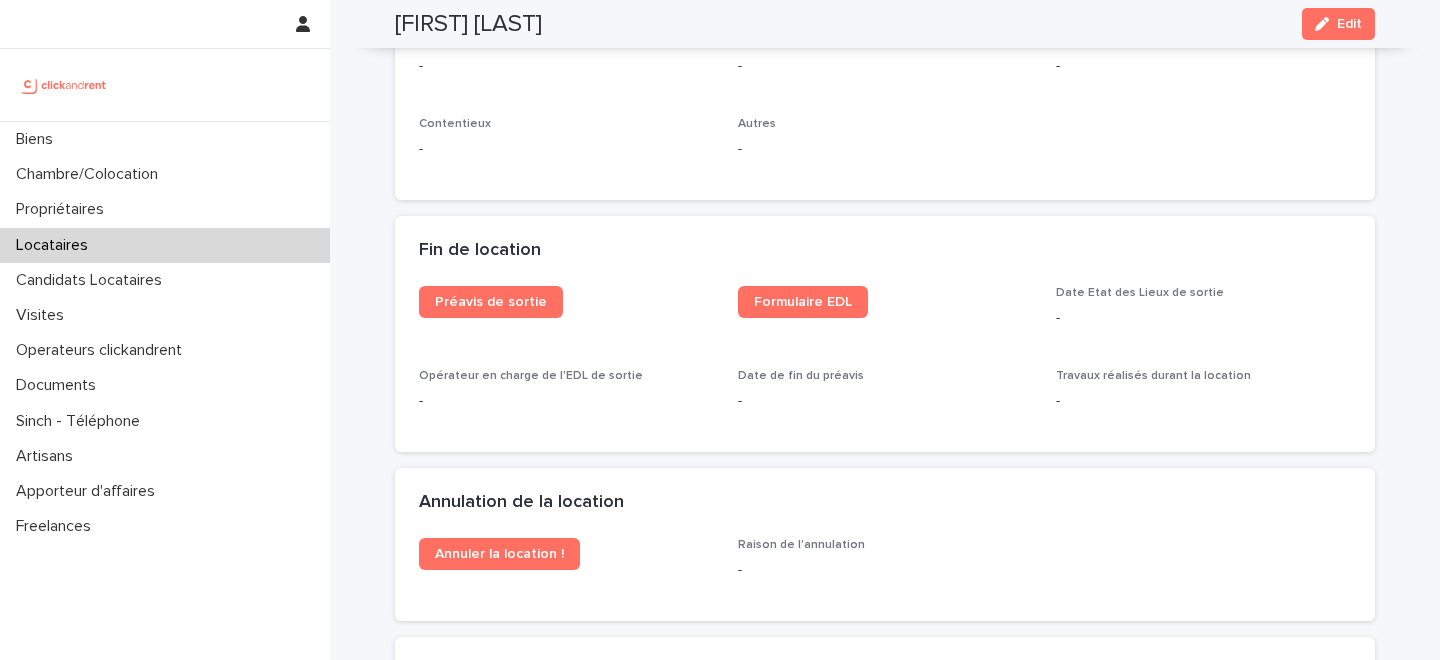 click on "Locataires" at bounding box center [165, 245] 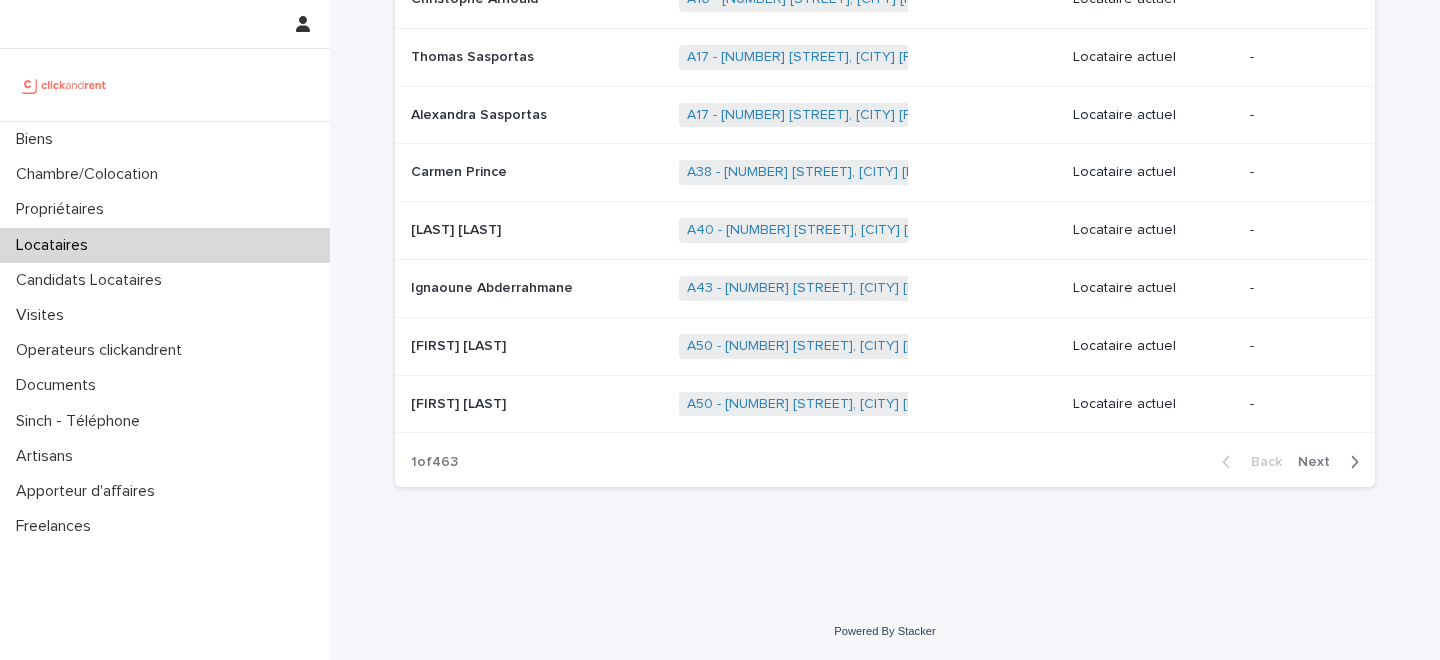 scroll, scrollTop: 0, scrollLeft: 0, axis: both 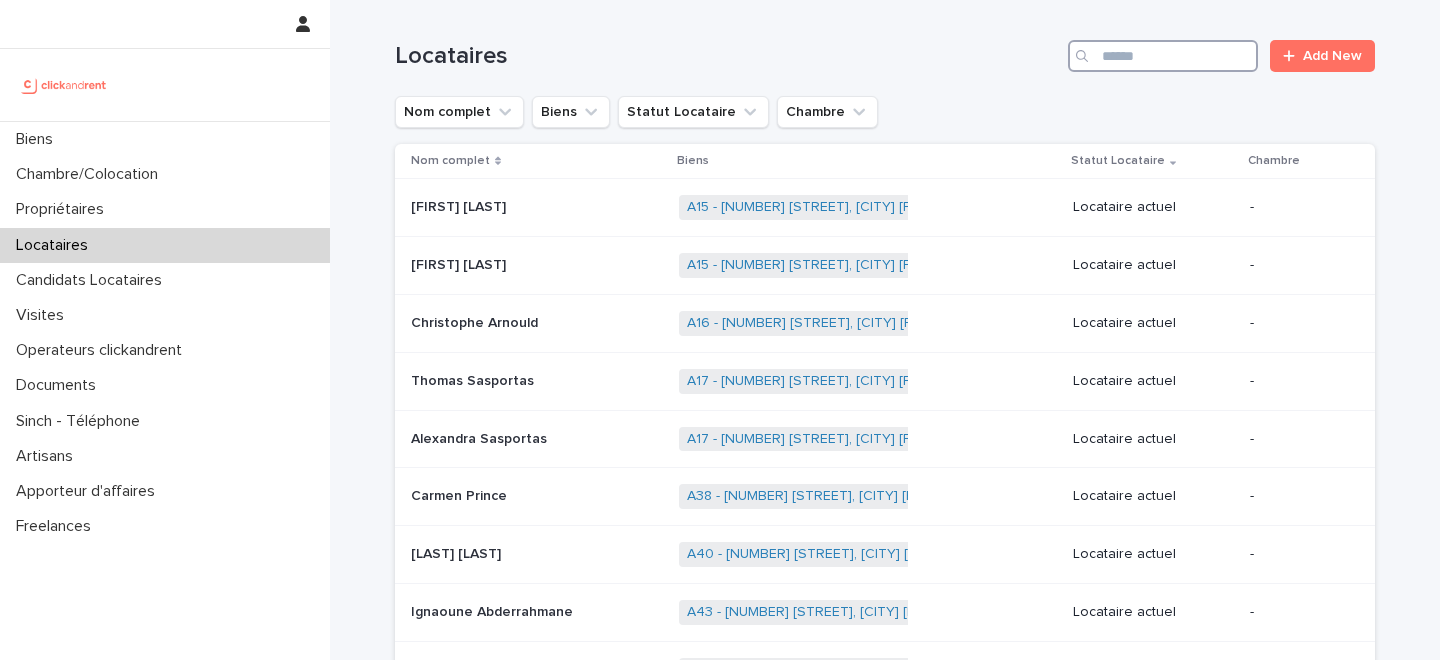 click at bounding box center (1163, 56) 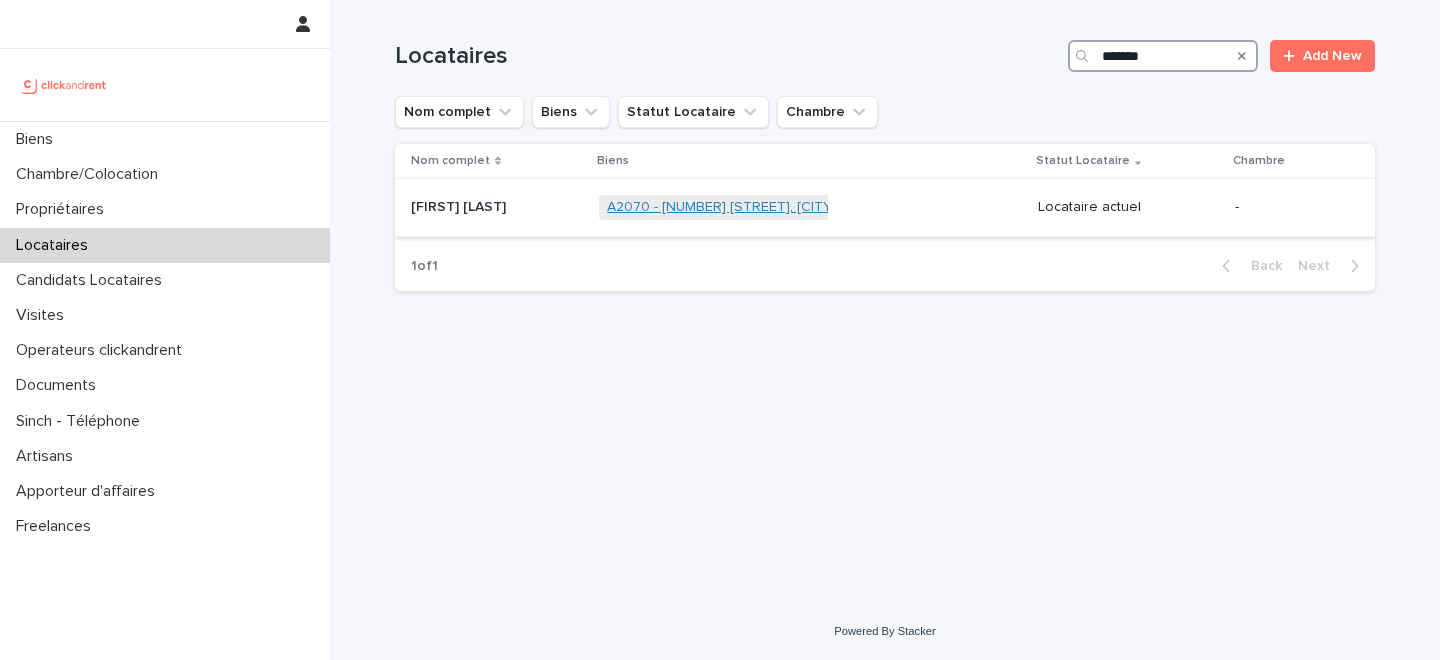 type on "*******" 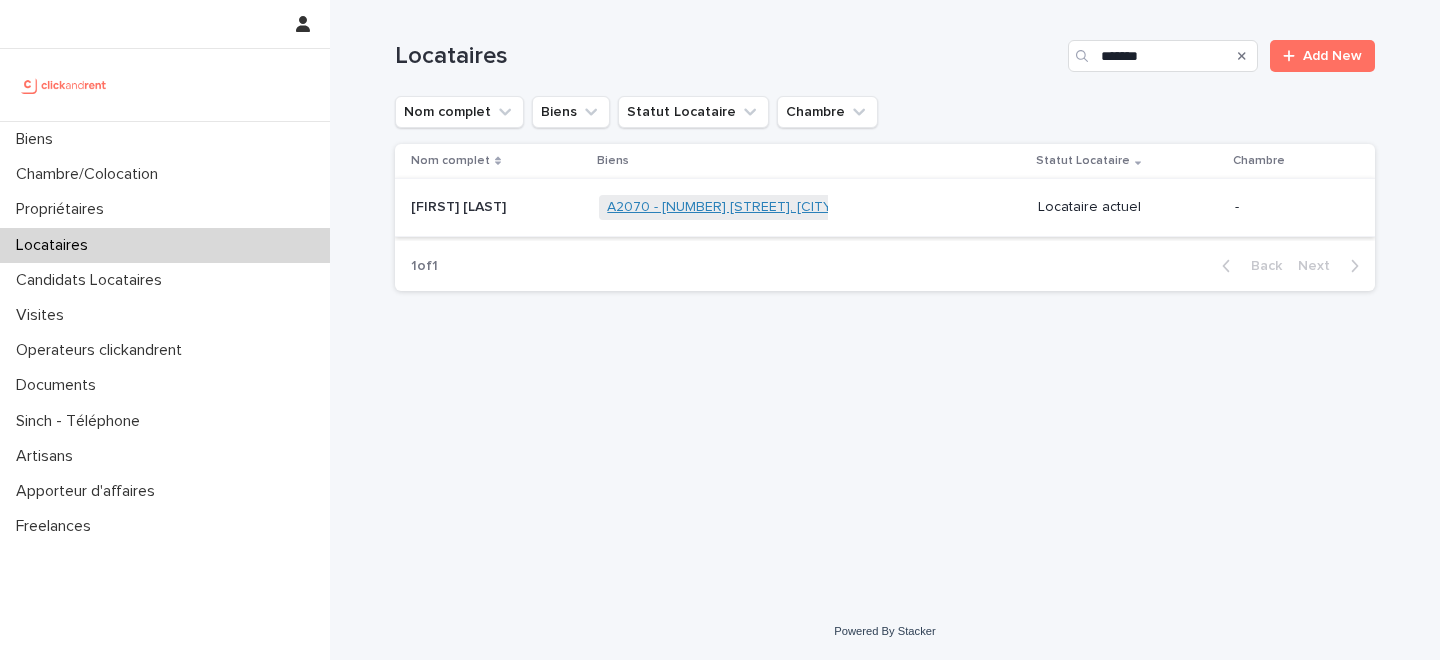 click on "A2070 - [NUMBER] [STREET], [CITY] [POSTAL_CODE]" at bounding box center [777, 207] 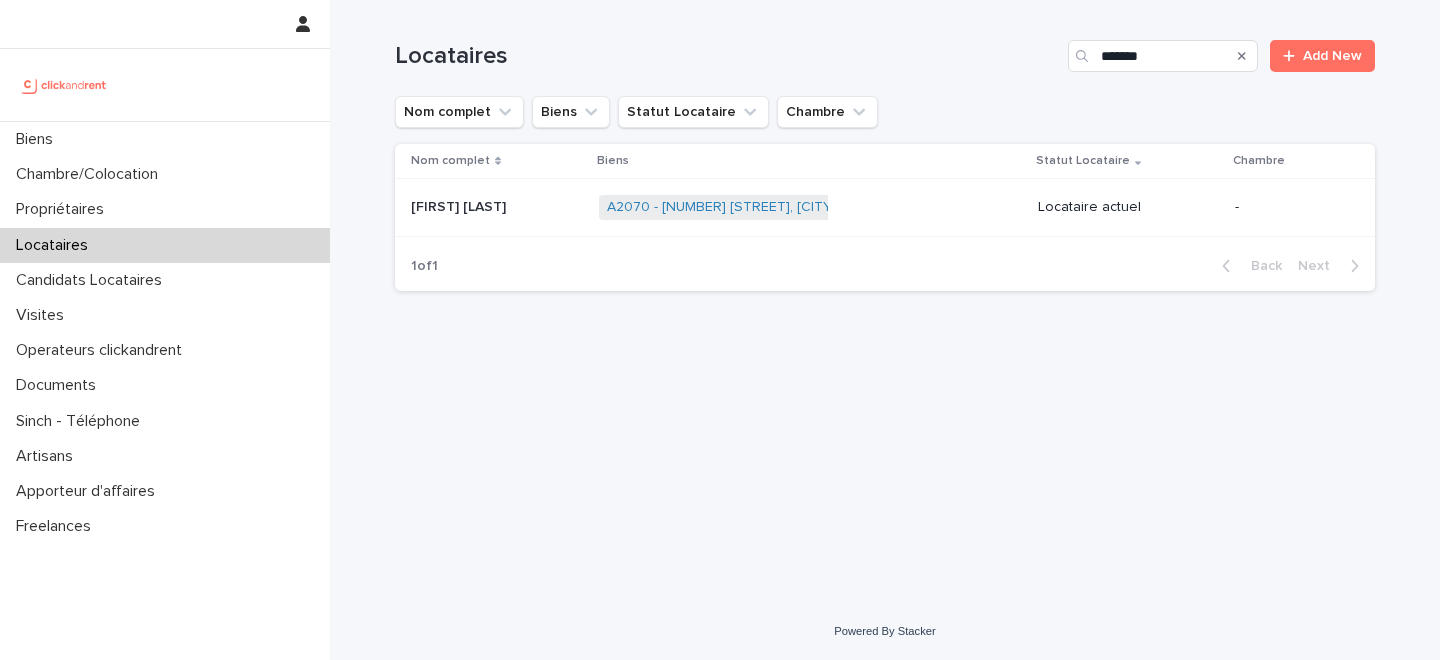 click at bounding box center [497, 207] 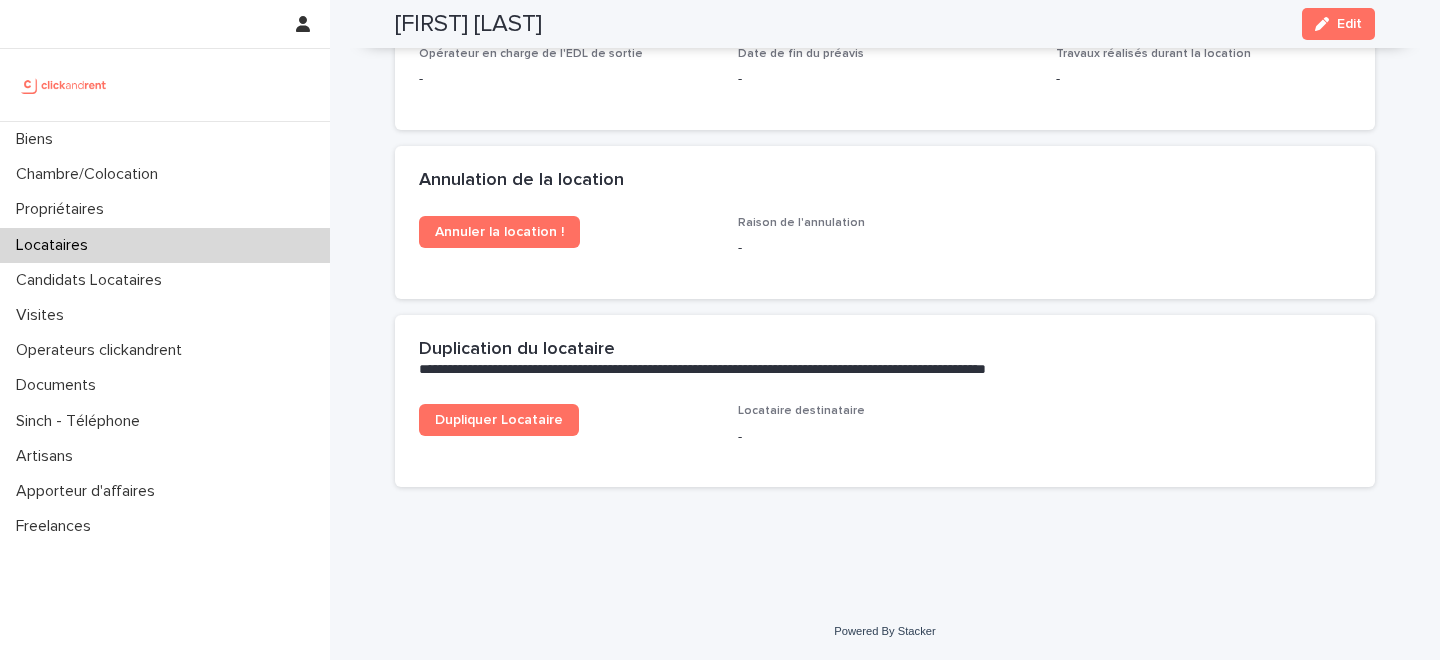 scroll, scrollTop: 2534, scrollLeft: 0, axis: vertical 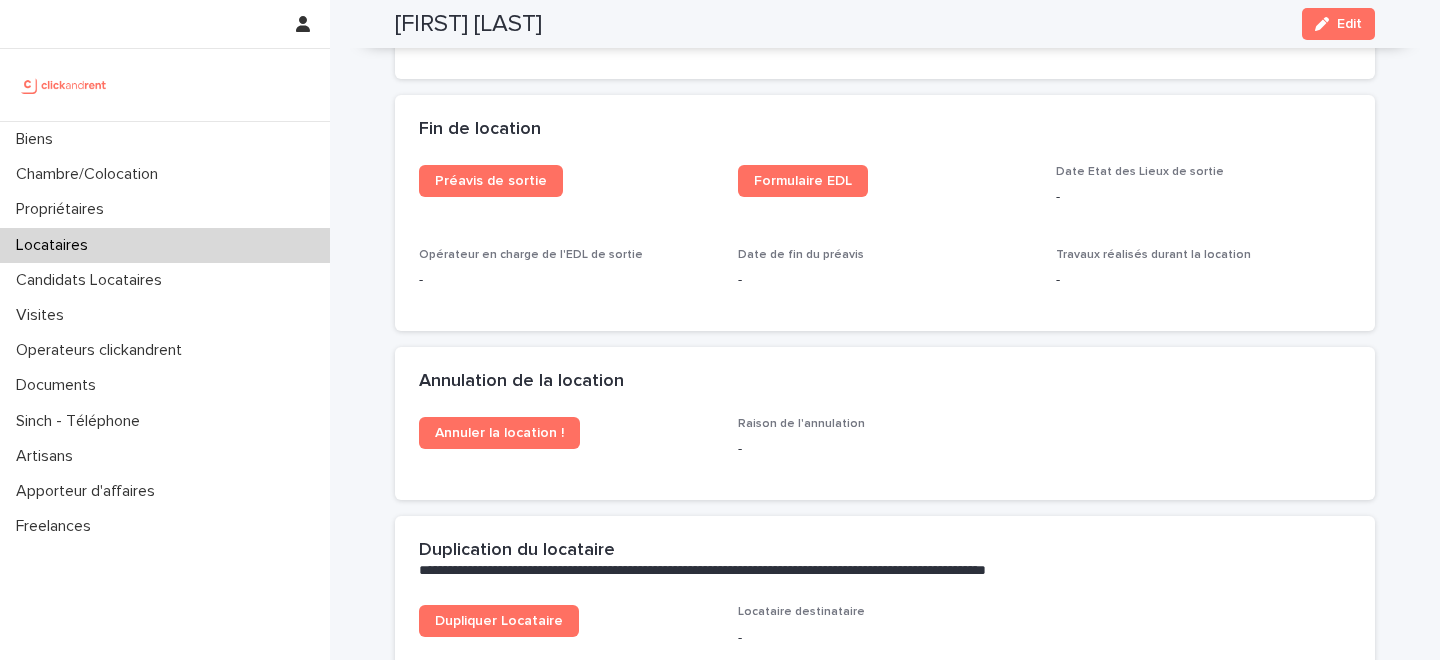 click on "Locataires" at bounding box center (165, 245) 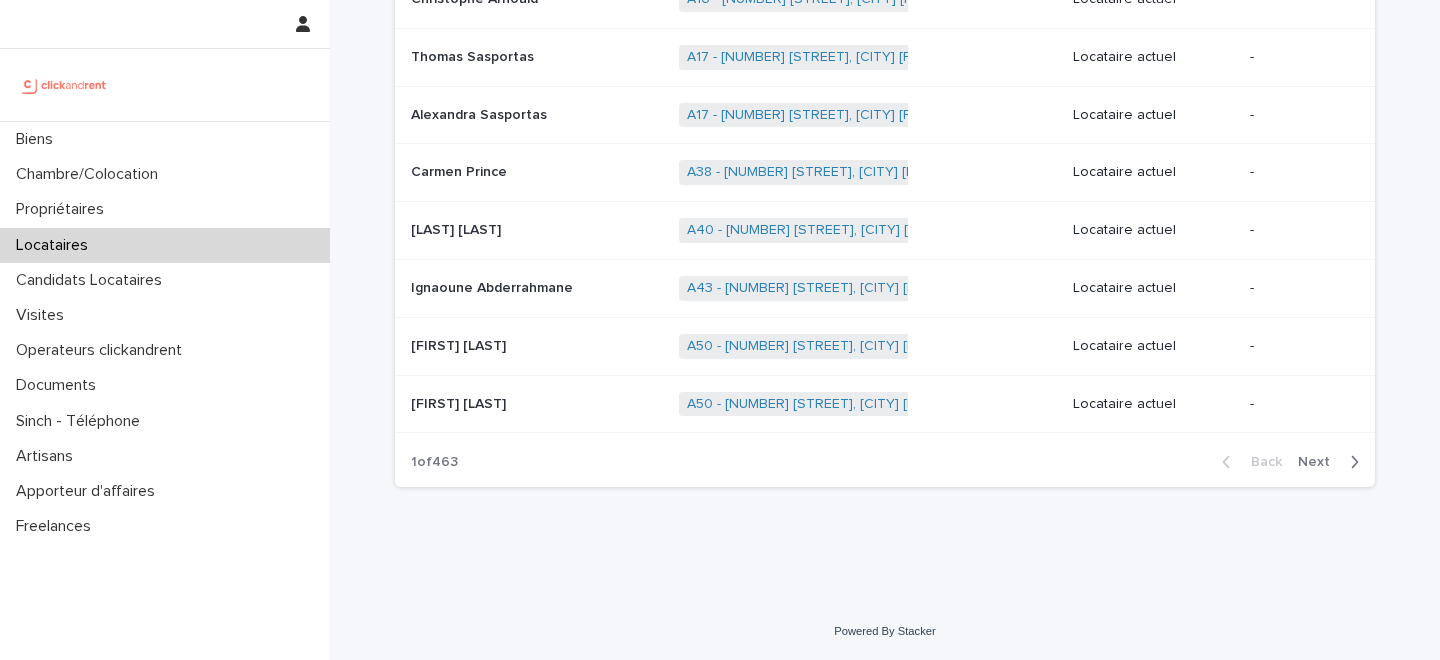 scroll, scrollTop: 0, scrollLeft: 0, axis: both 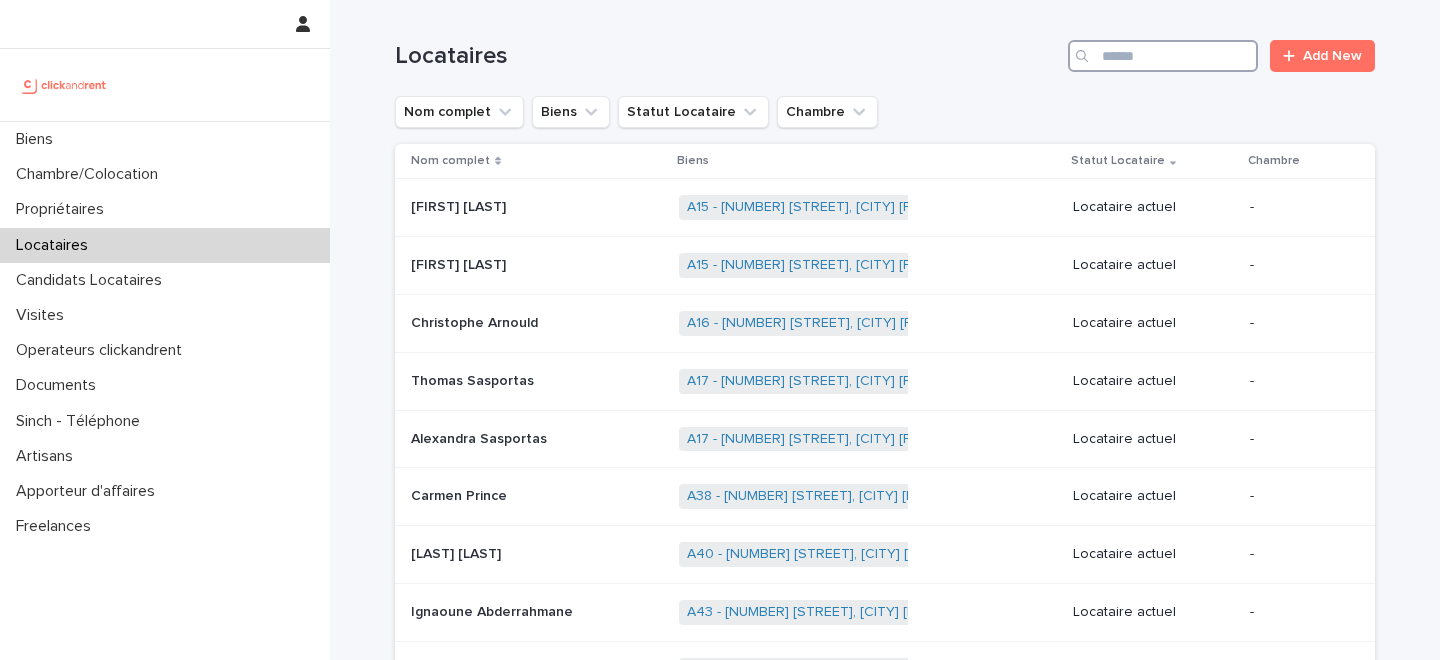 click at bounding box center (1163, 56) 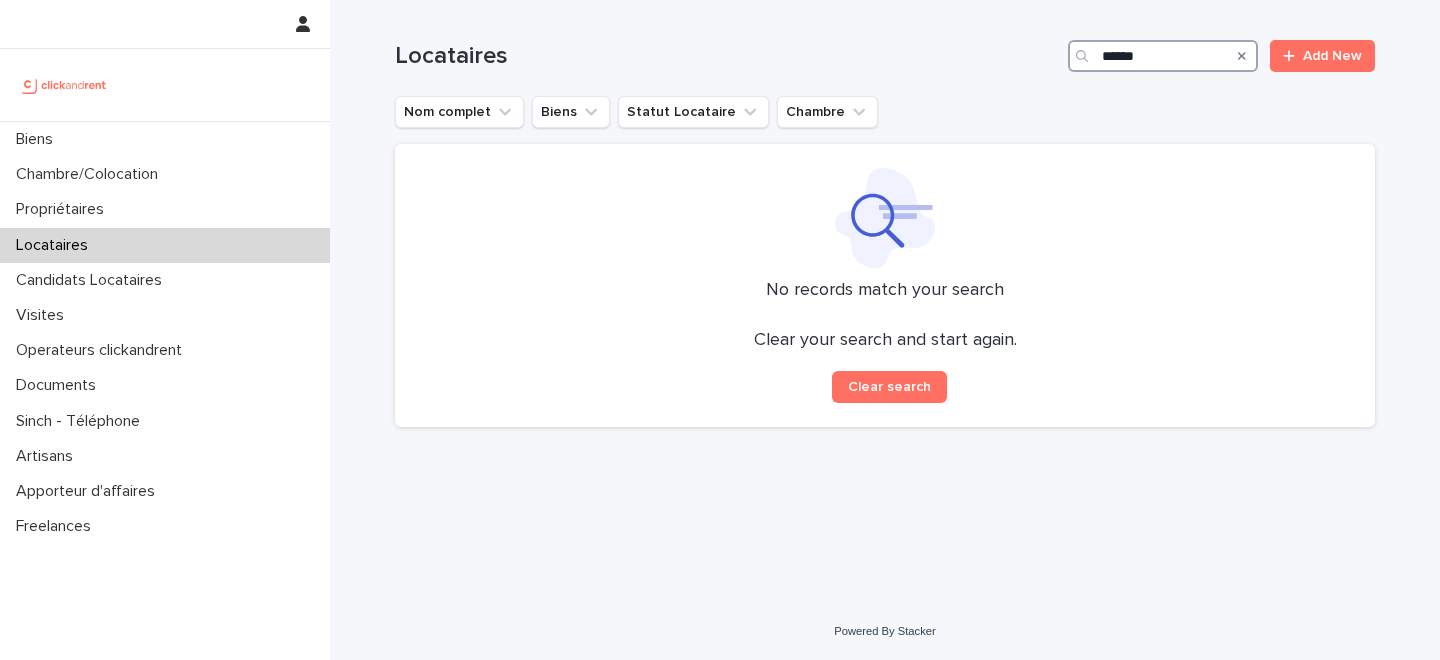 click on "******" at bounding box center (1163, 56) 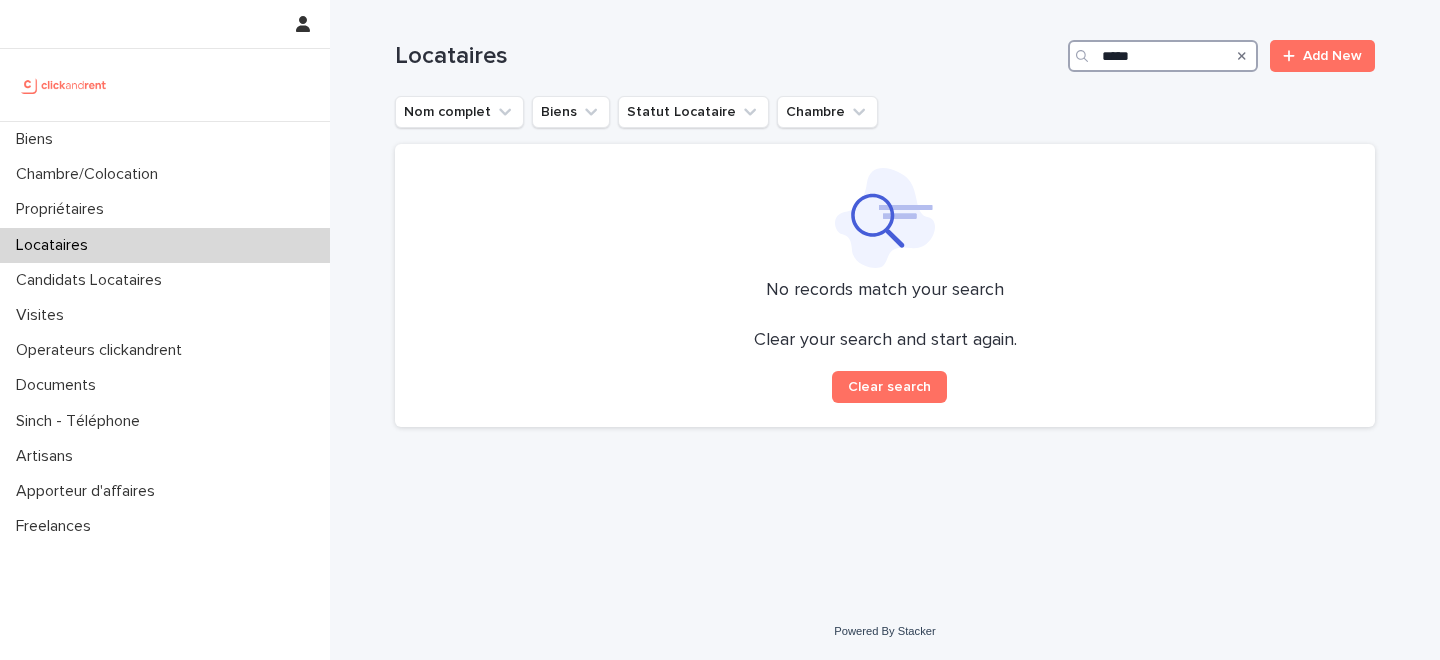 click on "*****" at bounding box center [1163, 56] 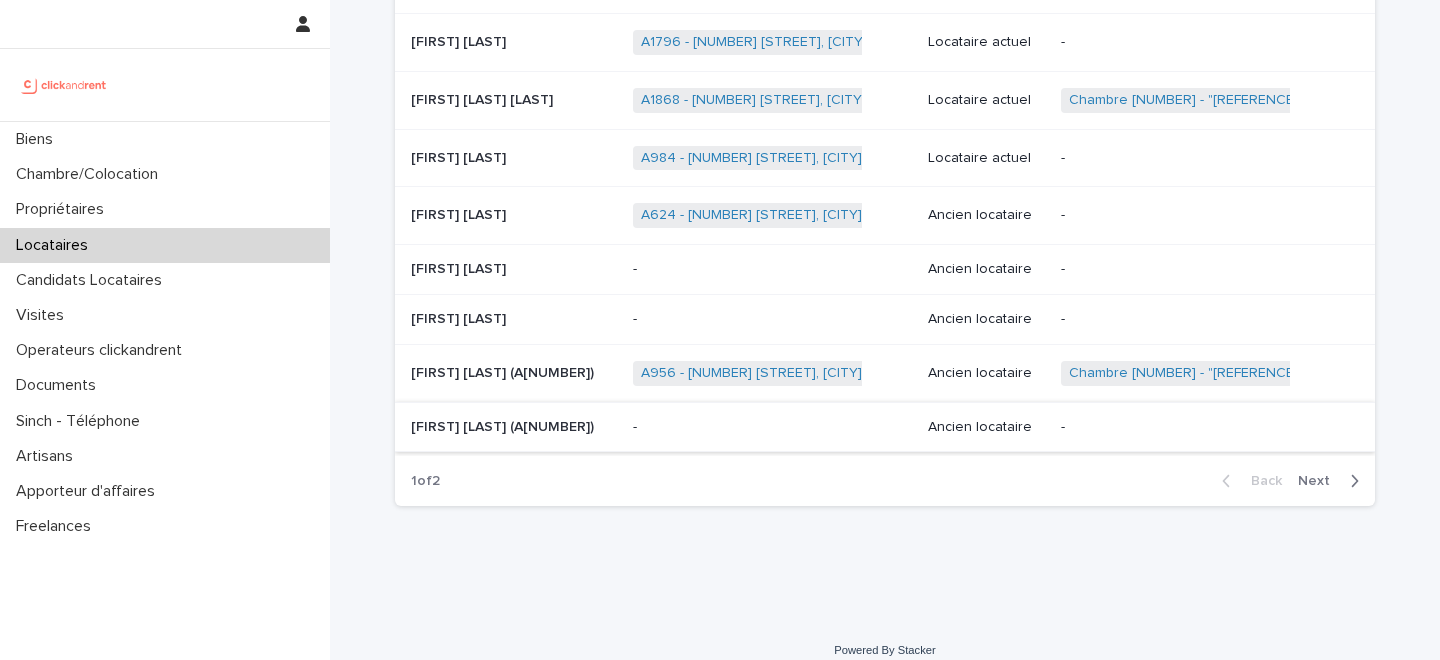 scroll, scrollTop: 0, scrollLeft: 0, axis: both 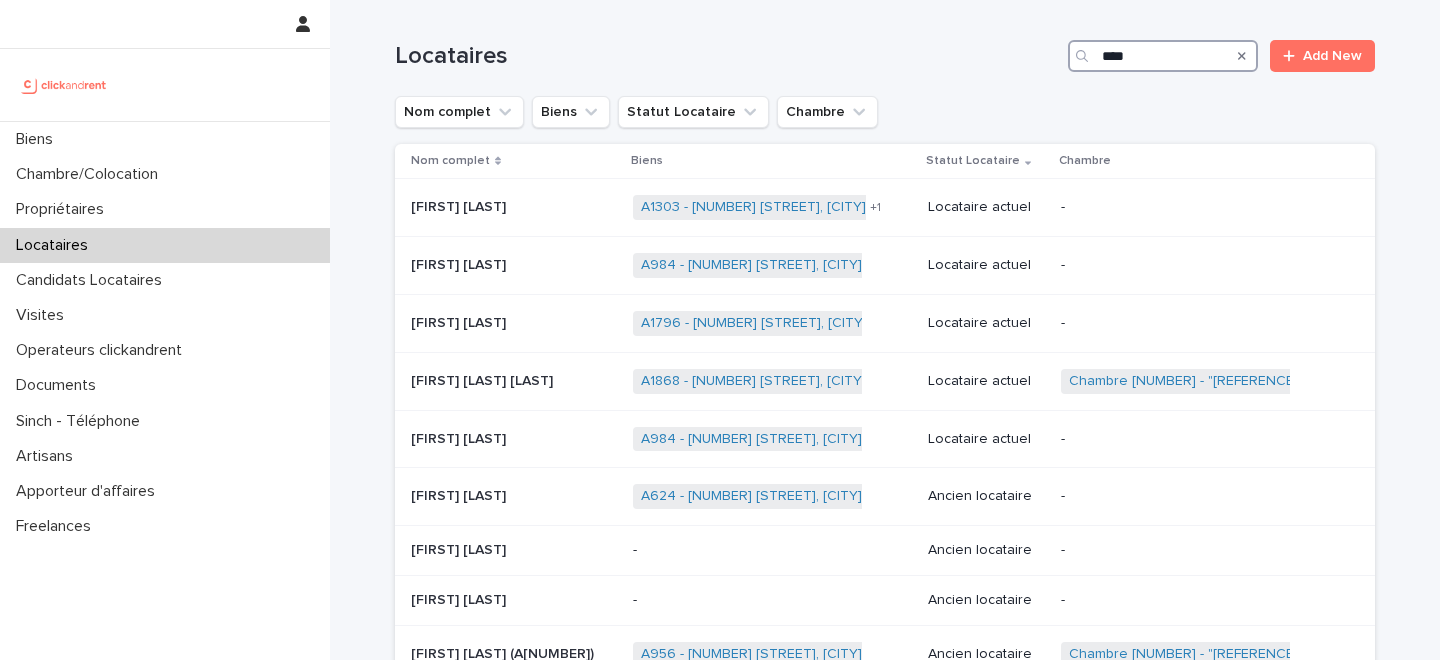 click on "****" at bounding box center (1163, 56) 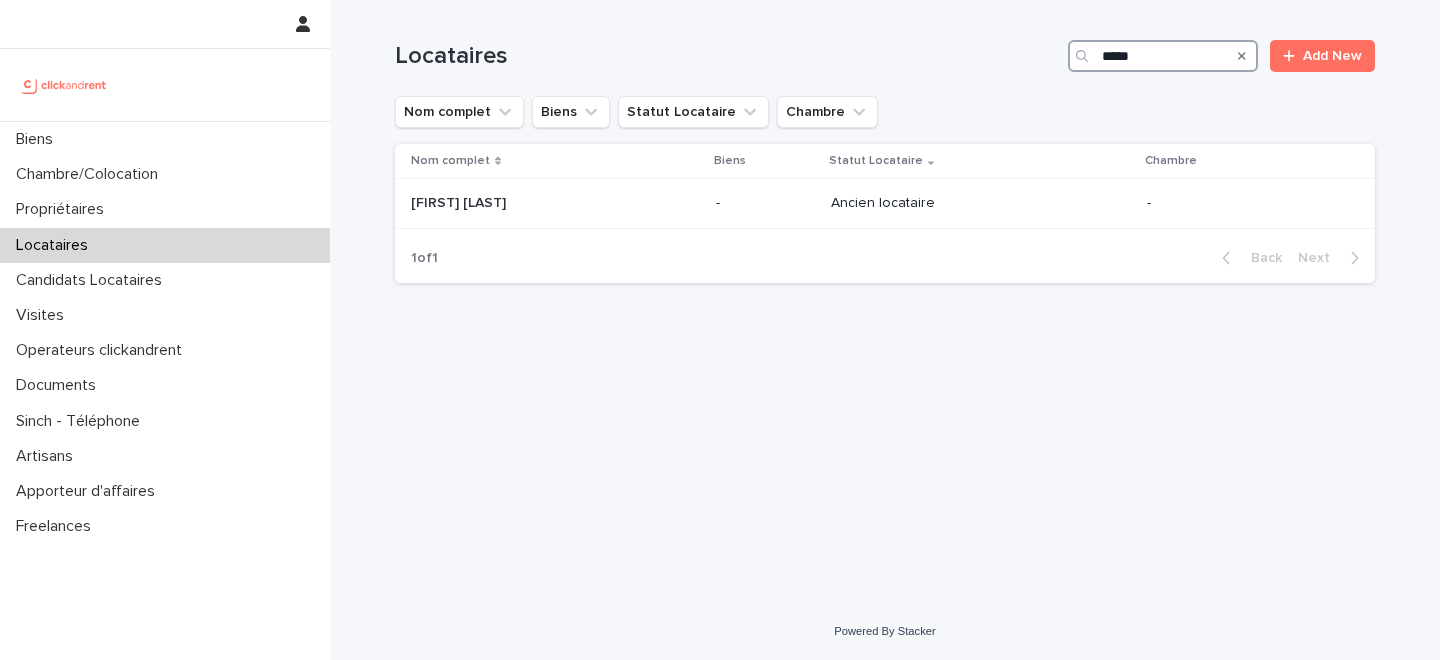 type on "*****" 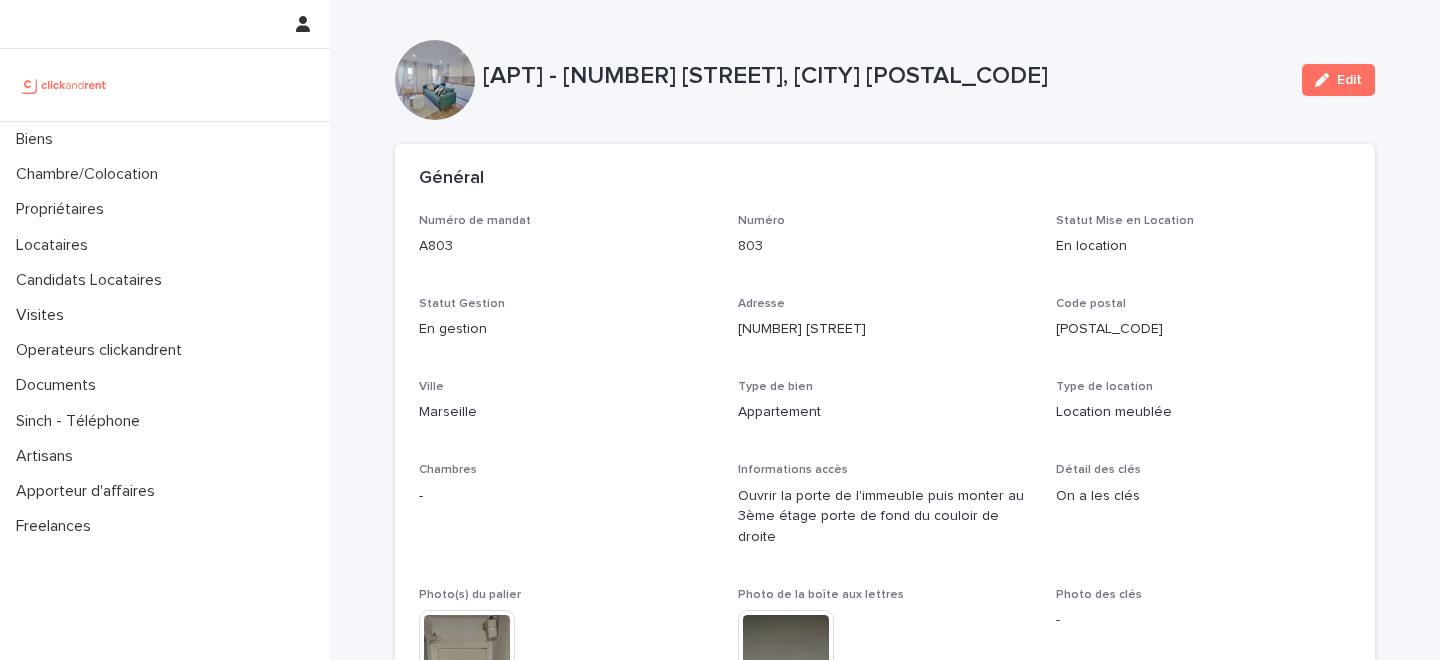scroll, scrollTop: 0, scrollLeft: 0, axis: both 